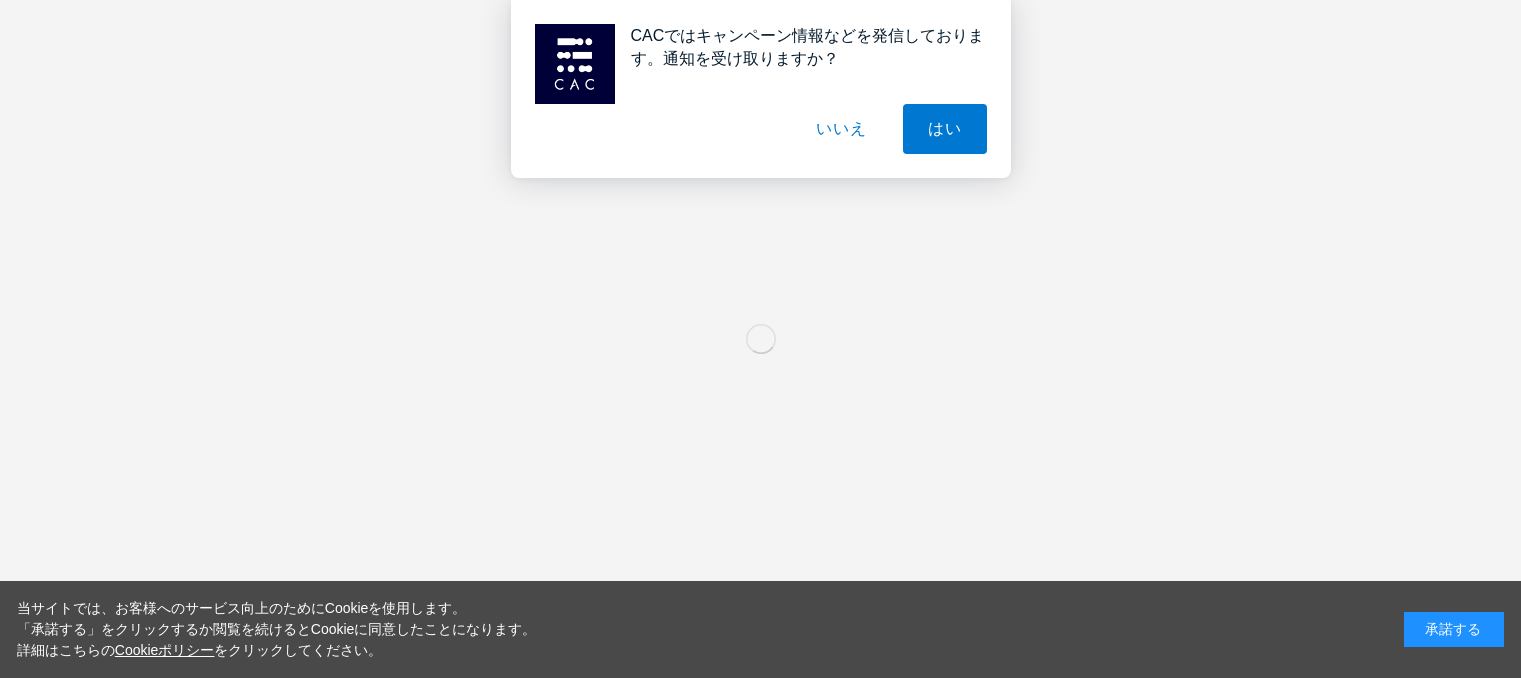 scroll, scrollTop: 0, scrollLeft: 0, axis: both 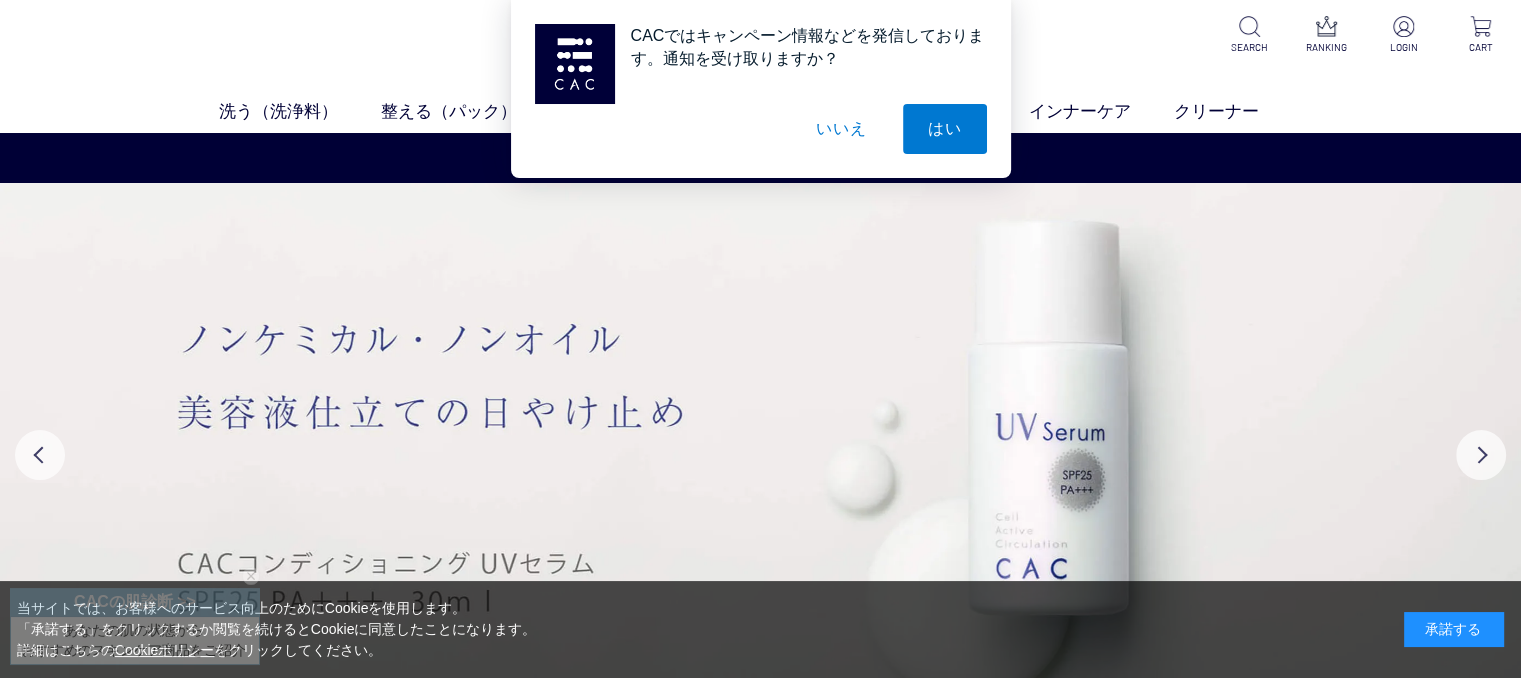 click on "いいえ" at bounding box center [841, 129] 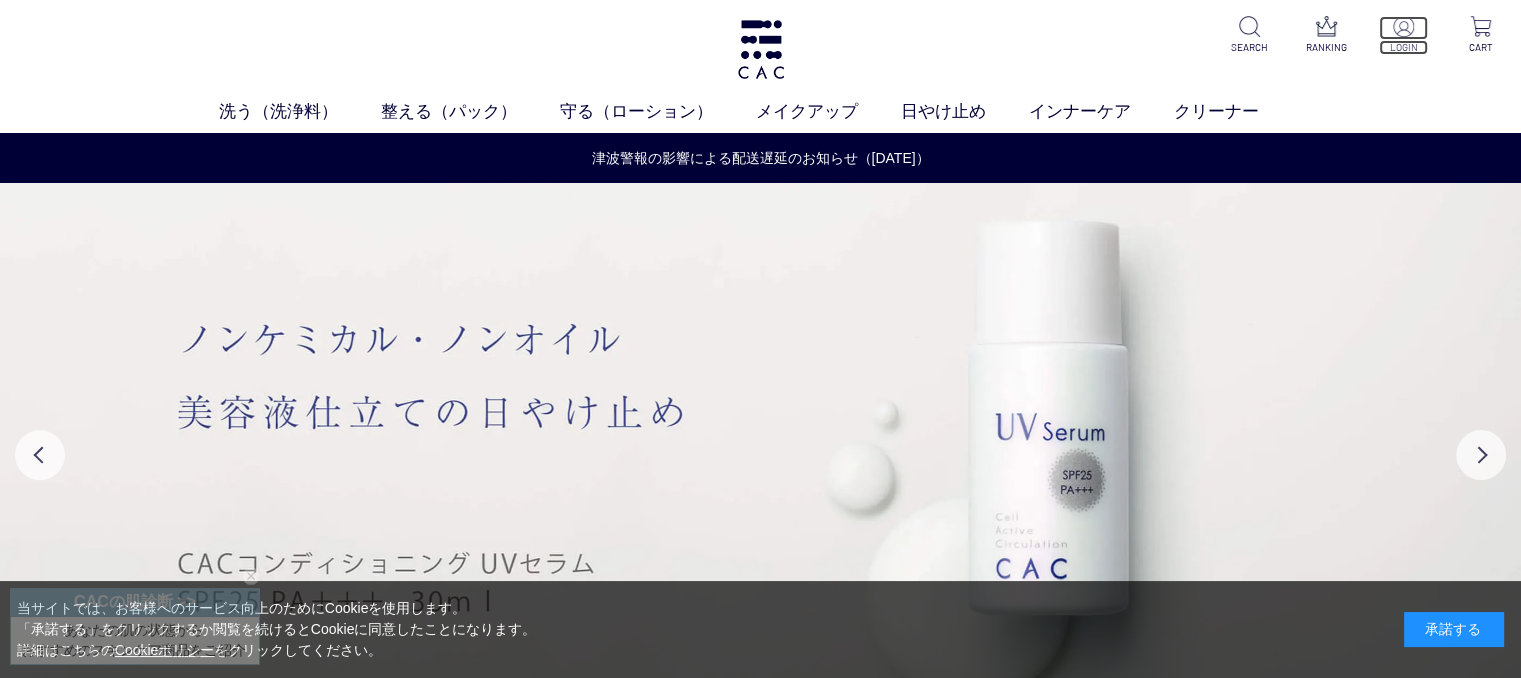 click at bounding box center [1403, 26] 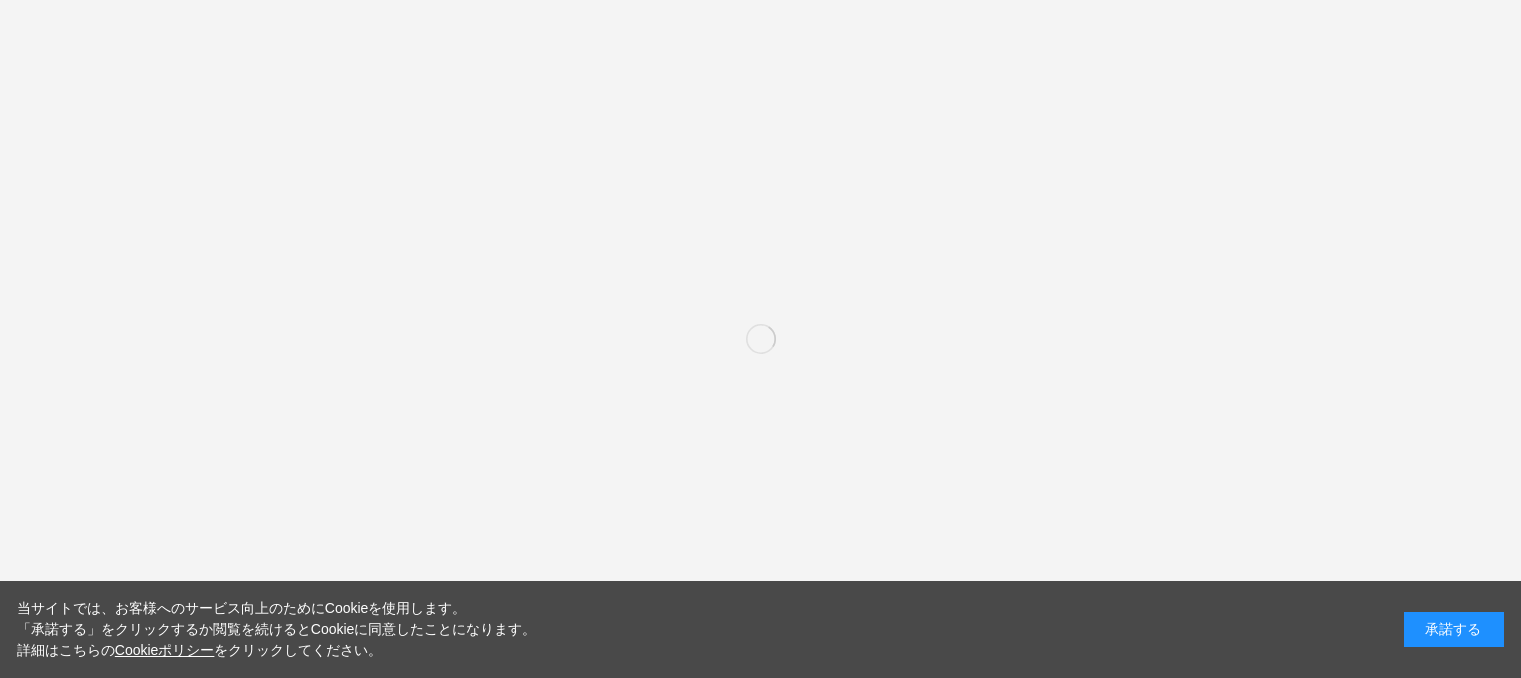 scroll, scrollTop: 0, scrollLeft: 0, axis: both 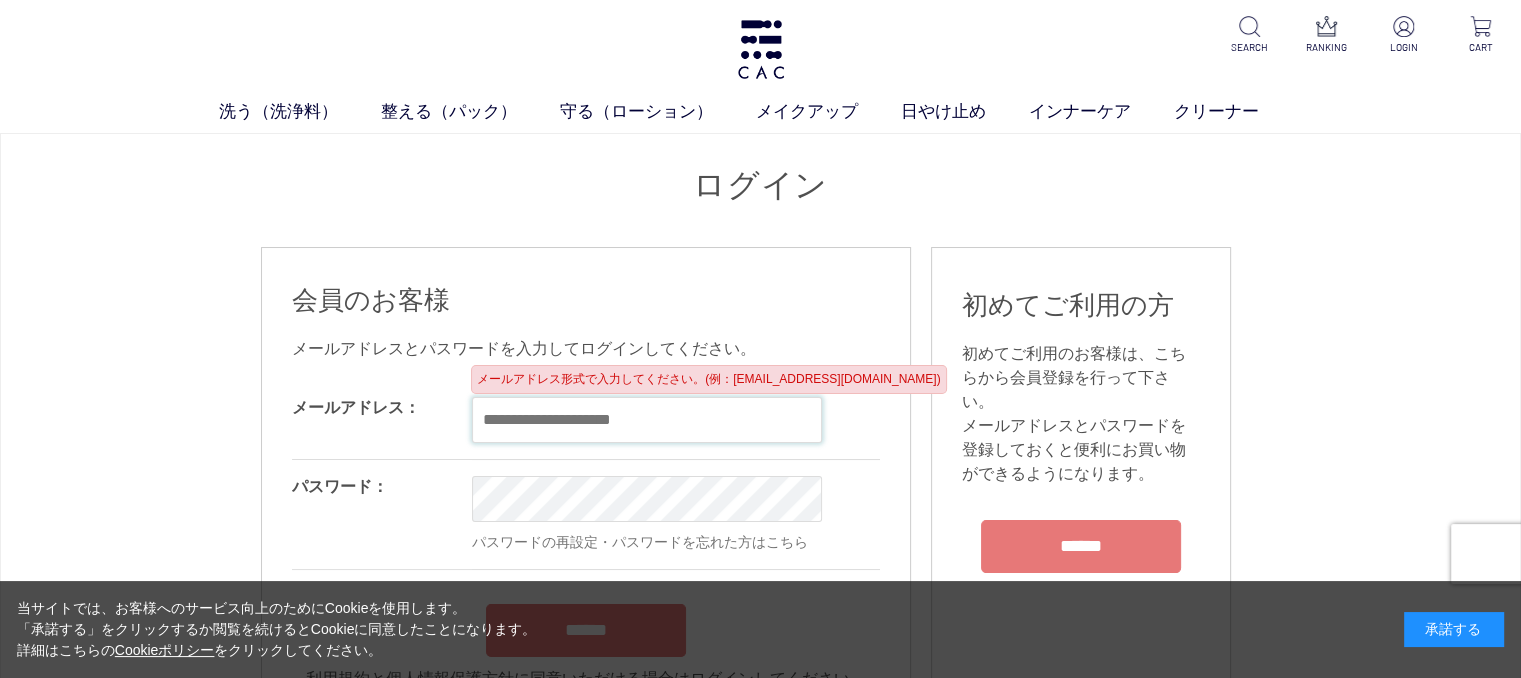 click at bounding box center [647, 420] 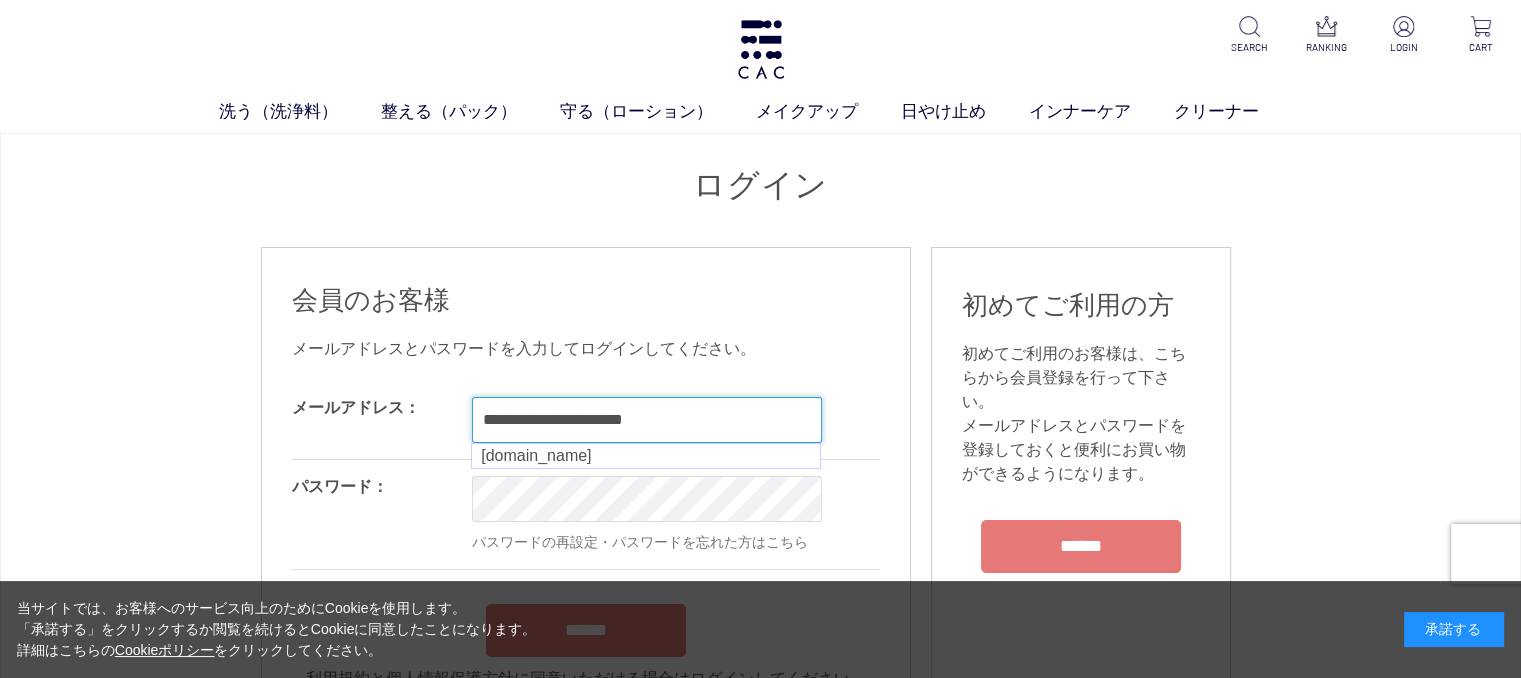 type on "**********" 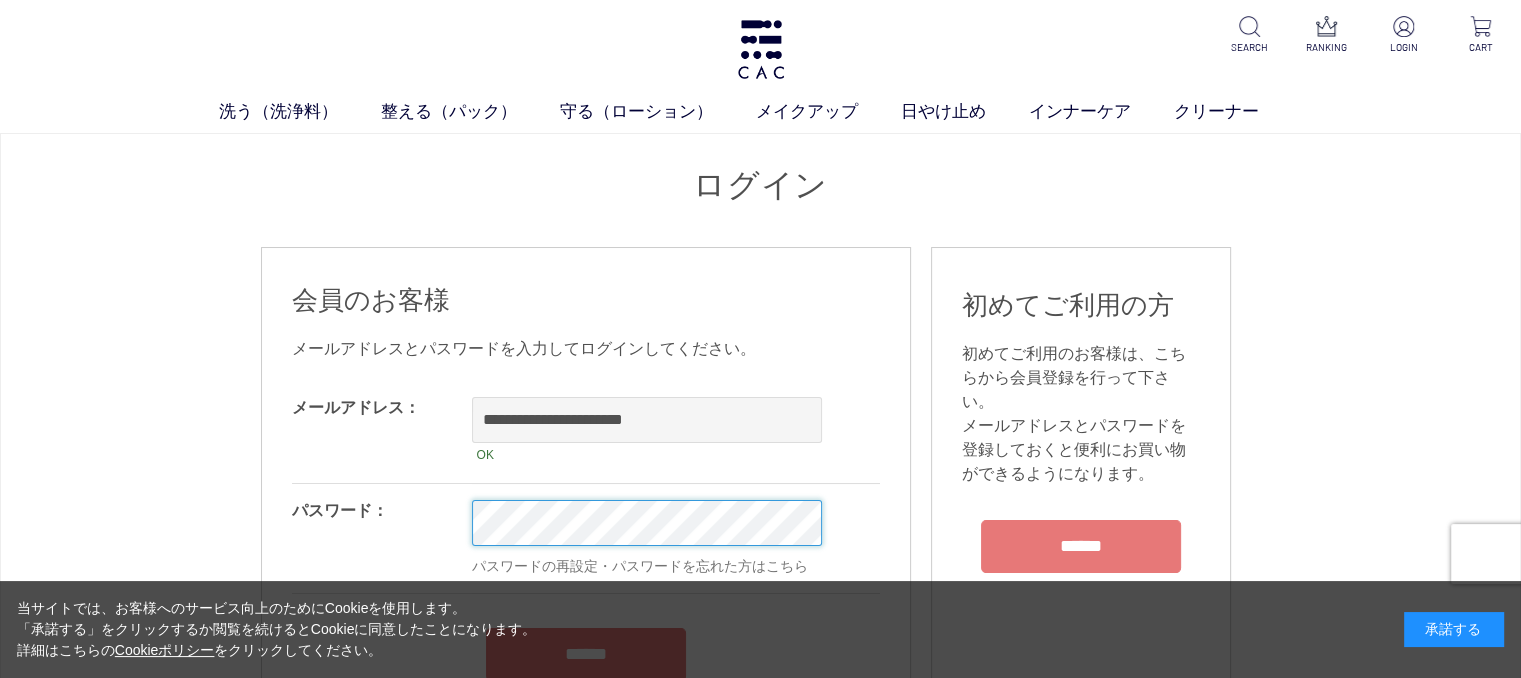 click on "******" at bounding box center (586, 654) 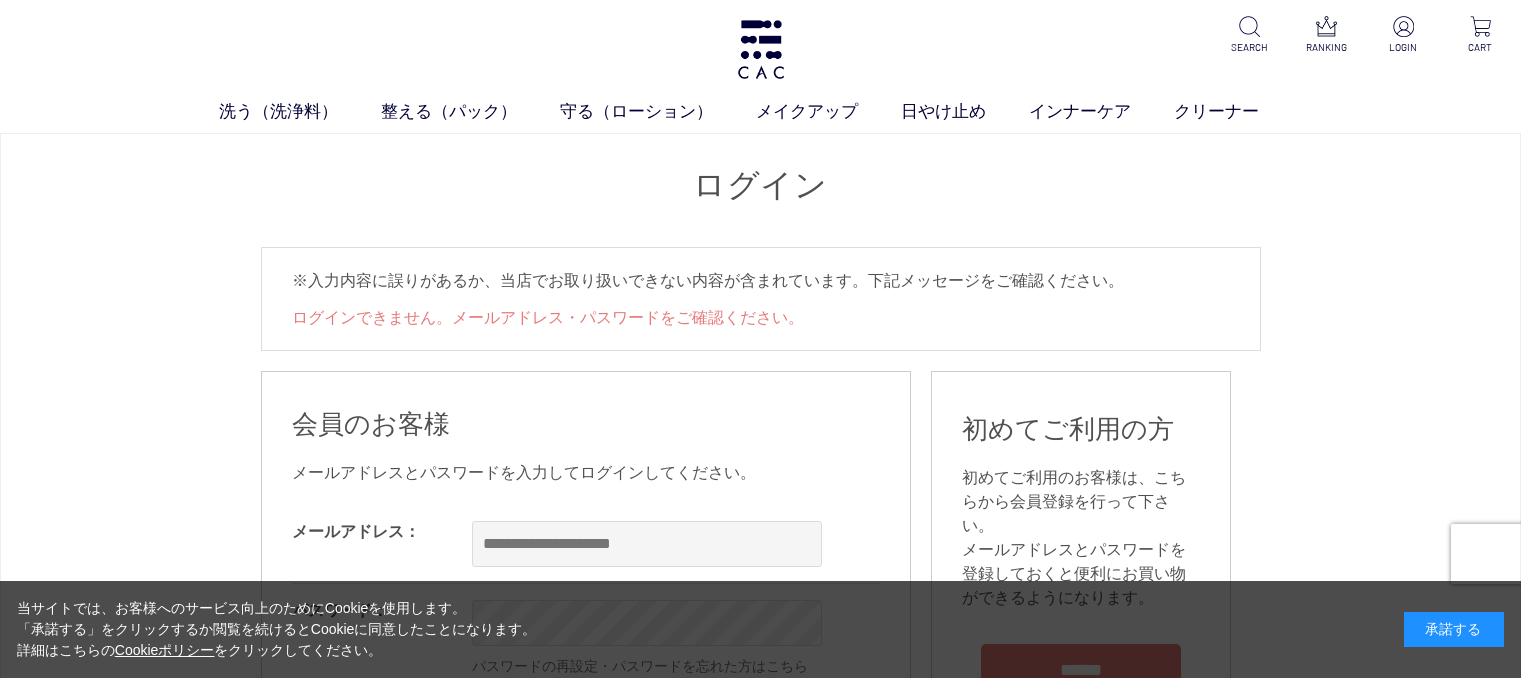 scroll, scrollTop: 0, scrollLeft: 0, axis: both 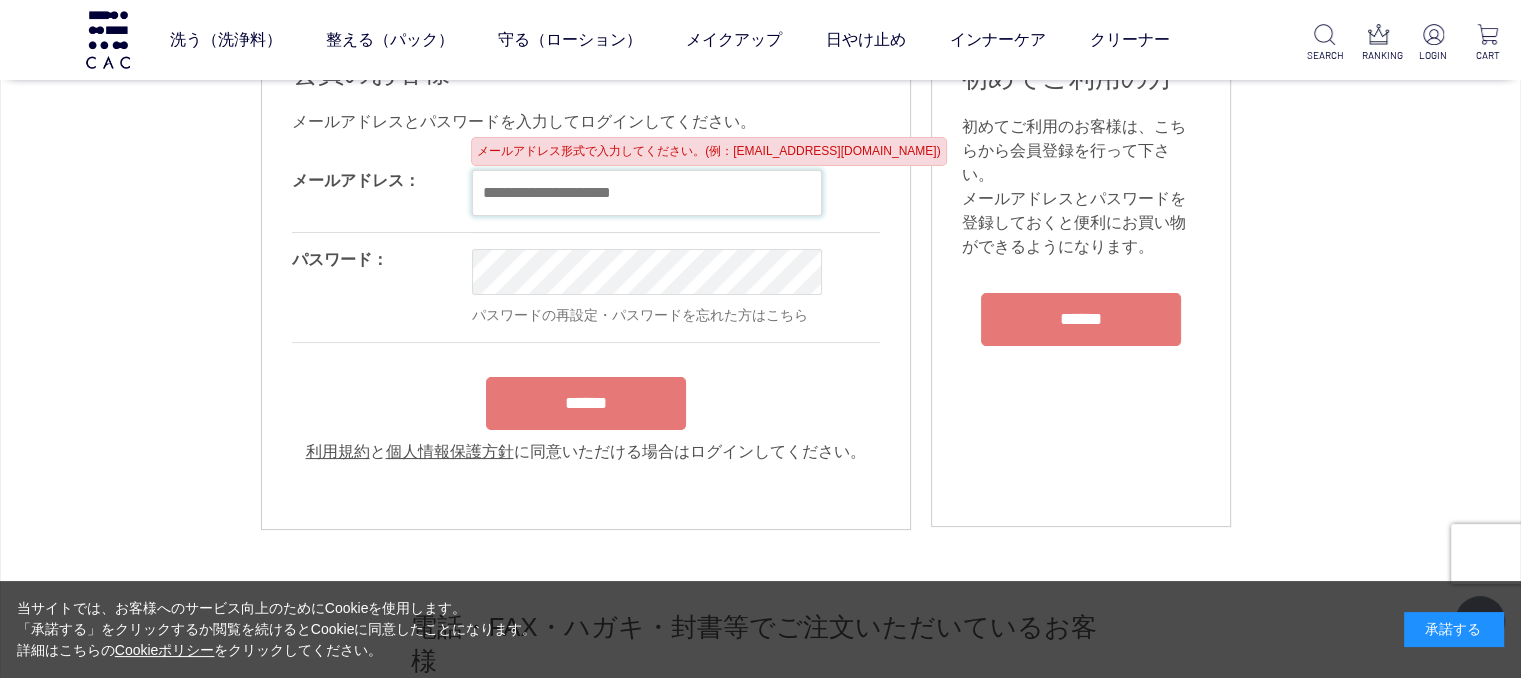 click at bounding box center [647, 193] 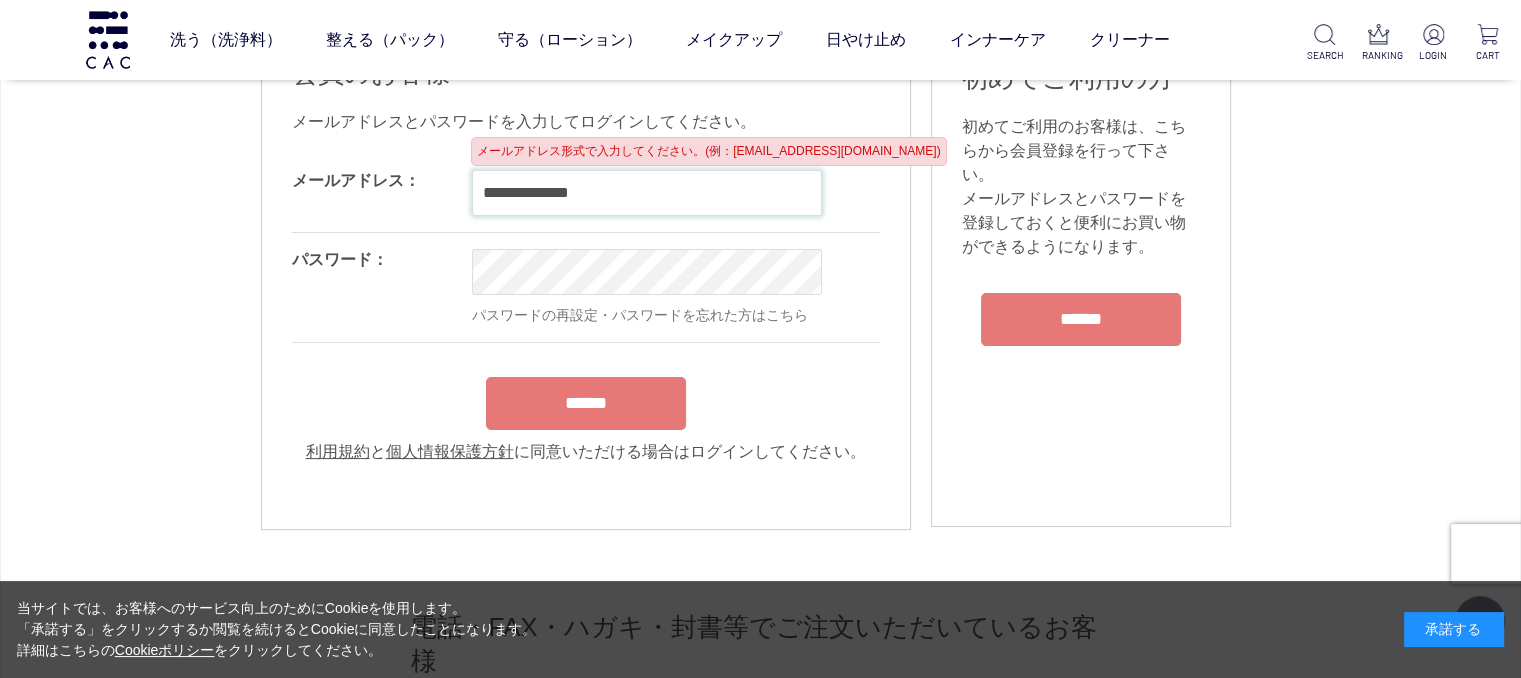 click on "**********" at bounding box center (647, 193) 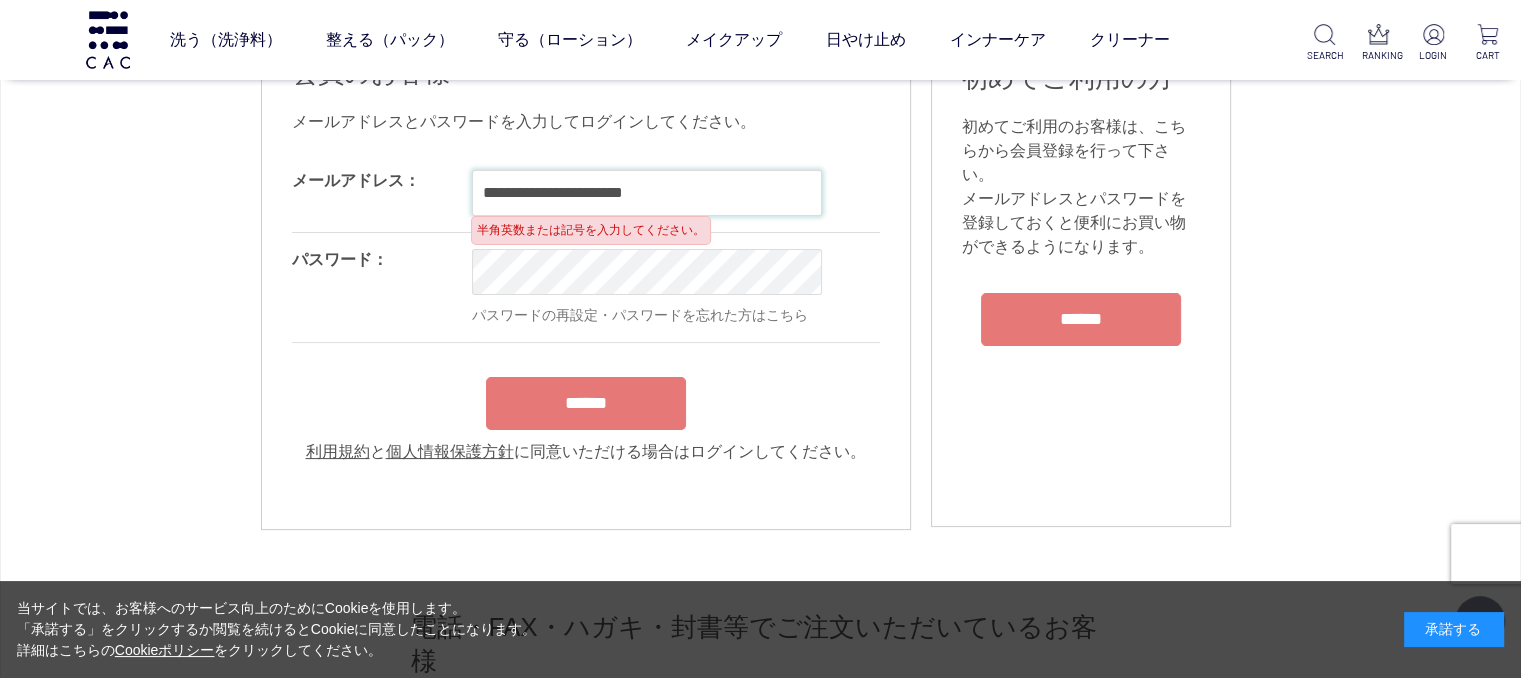 click on "**********" at bounding box center [647, 193] 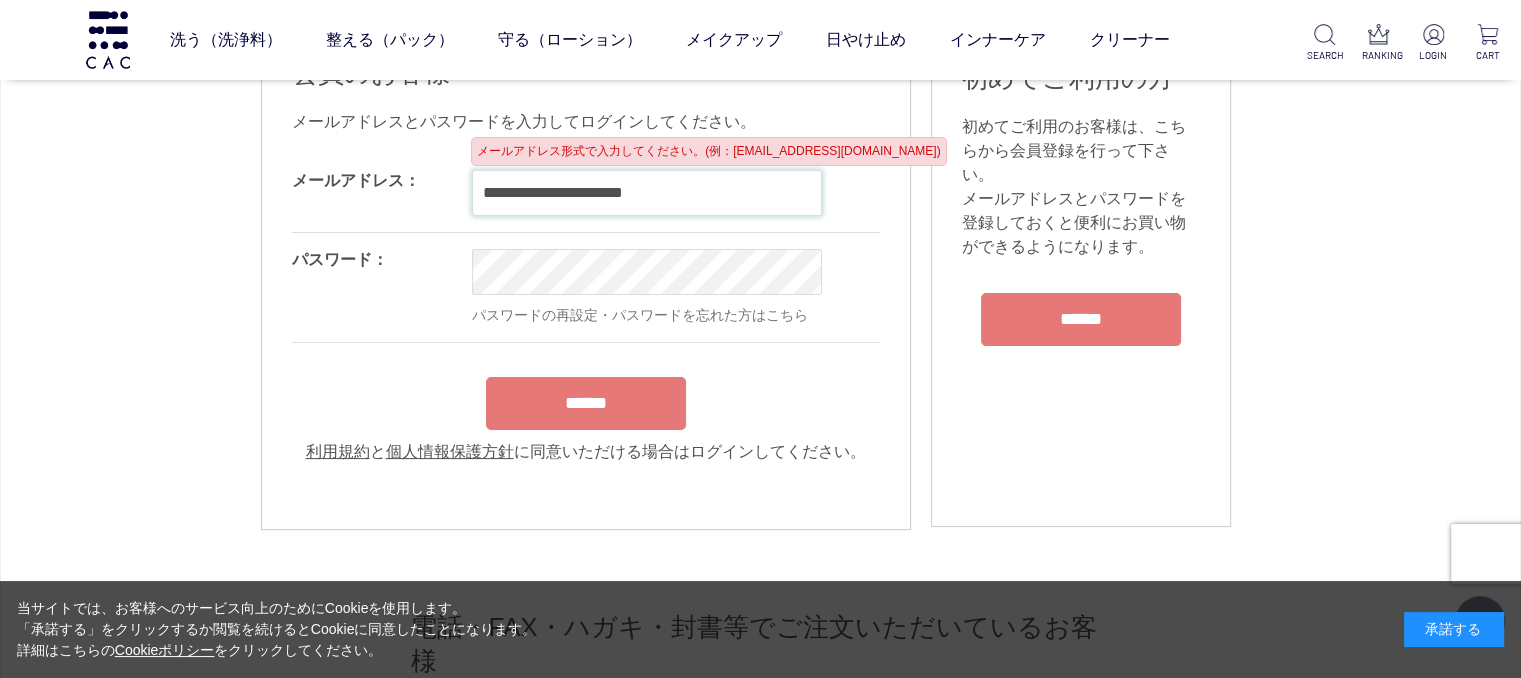 click on "**********" at bounding box center [647, 193] 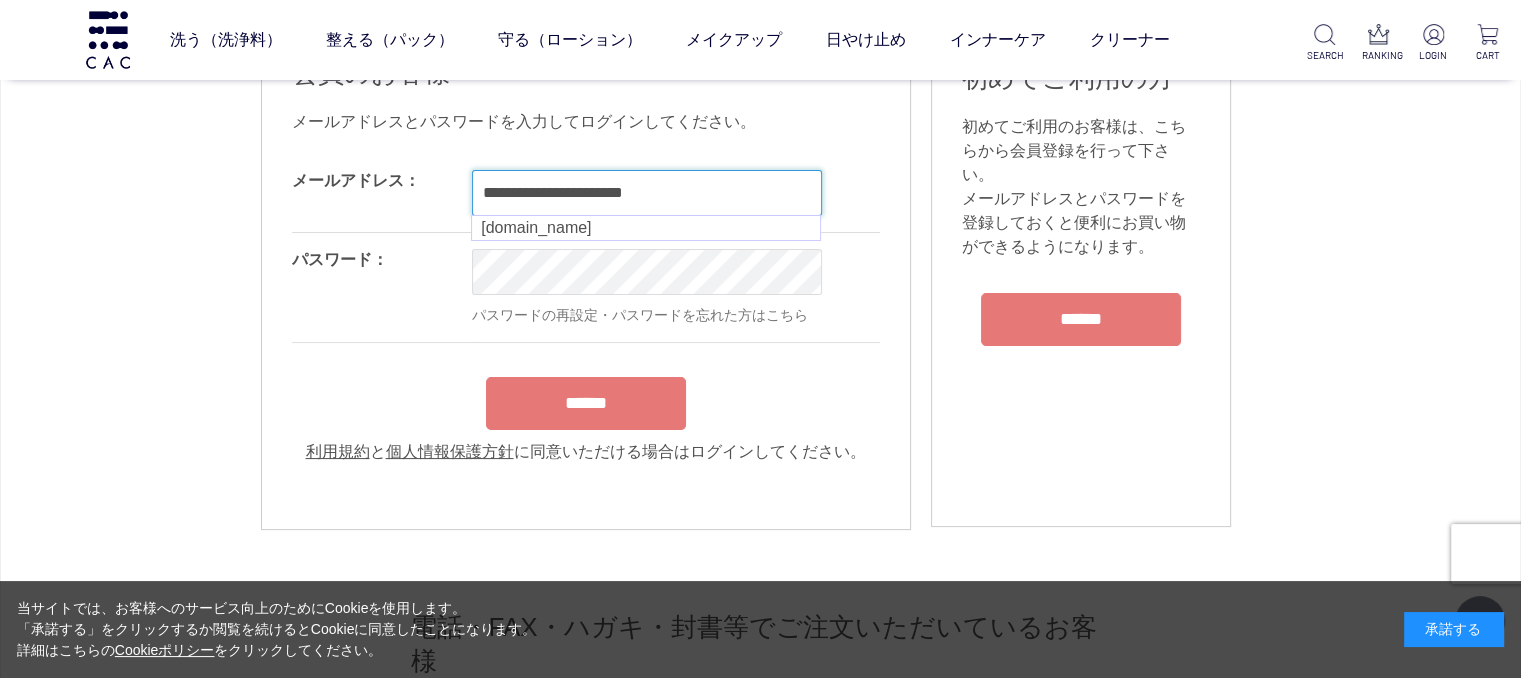 type on "**********" 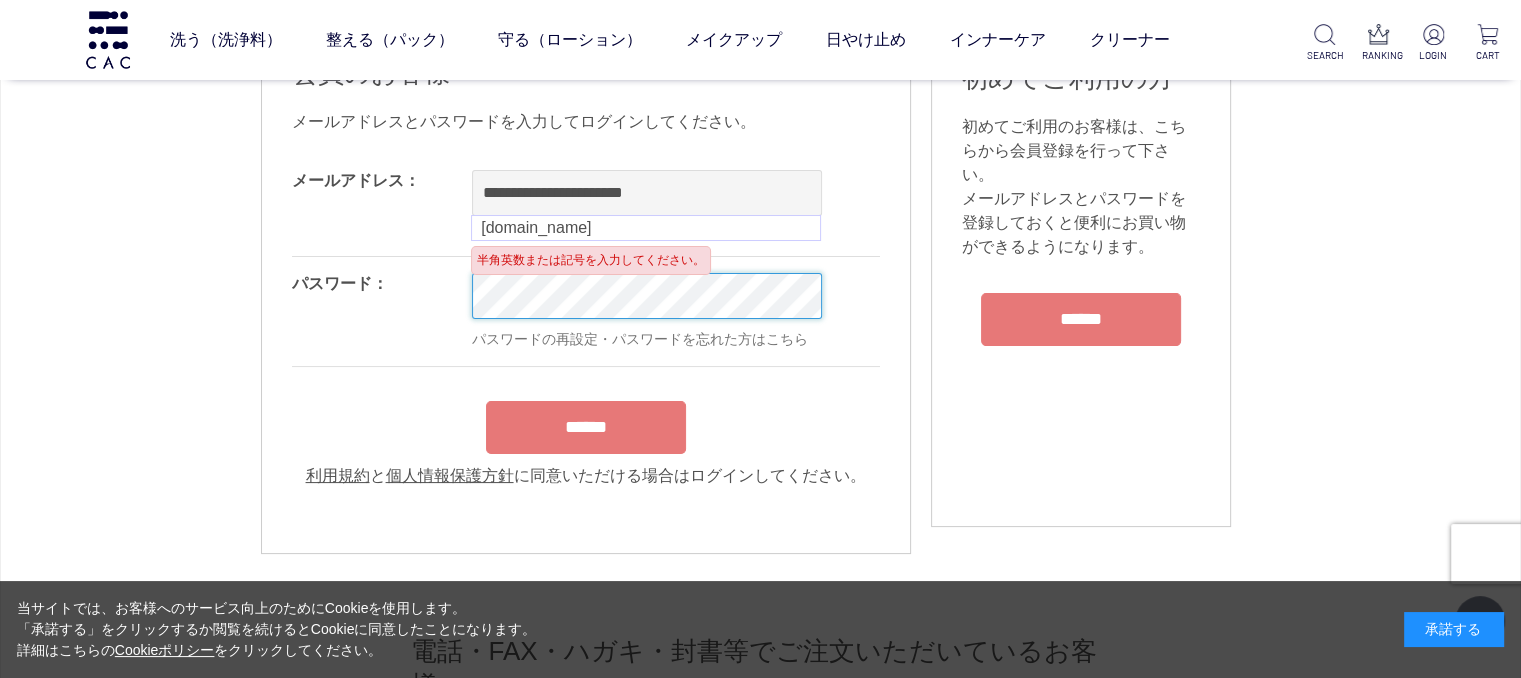 click on "洗う（洗浄料）
液体洗浄料
パウダー洗浄料
泡洗顔料
グッズ
整える（パック）
フェイスパック
ヘアパック
守る（ローション）
保湿化粧水
柔軟化粧水
美容液
ジェル
メイクアップ
ベース
アイ
フェイスカラー
リップ
日やけ止め
インナーケア
クリーナー
SEARCH
RANKING
LOGIN
CART
ログイン
会員のお客様" at bounding box center [760, 1579] 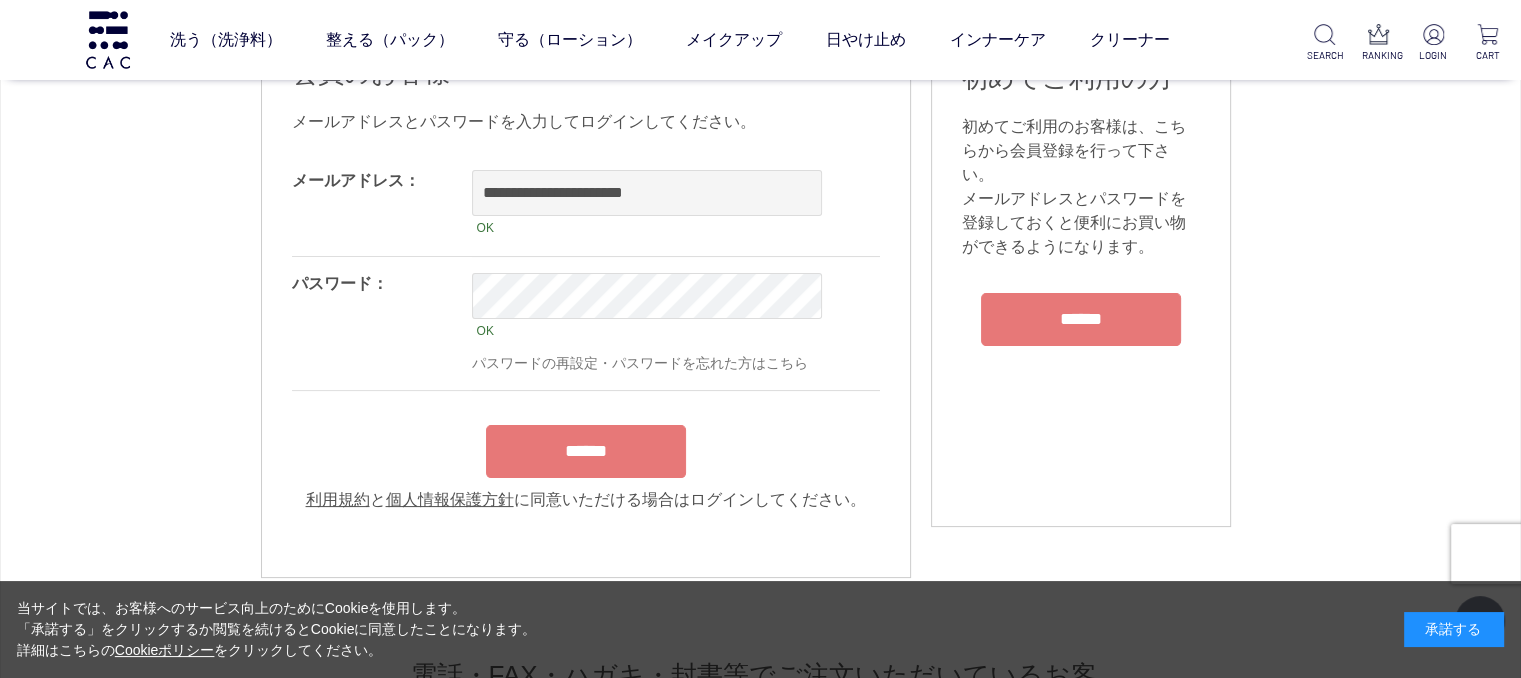 click on "**********" at bounding box center (586, 333) 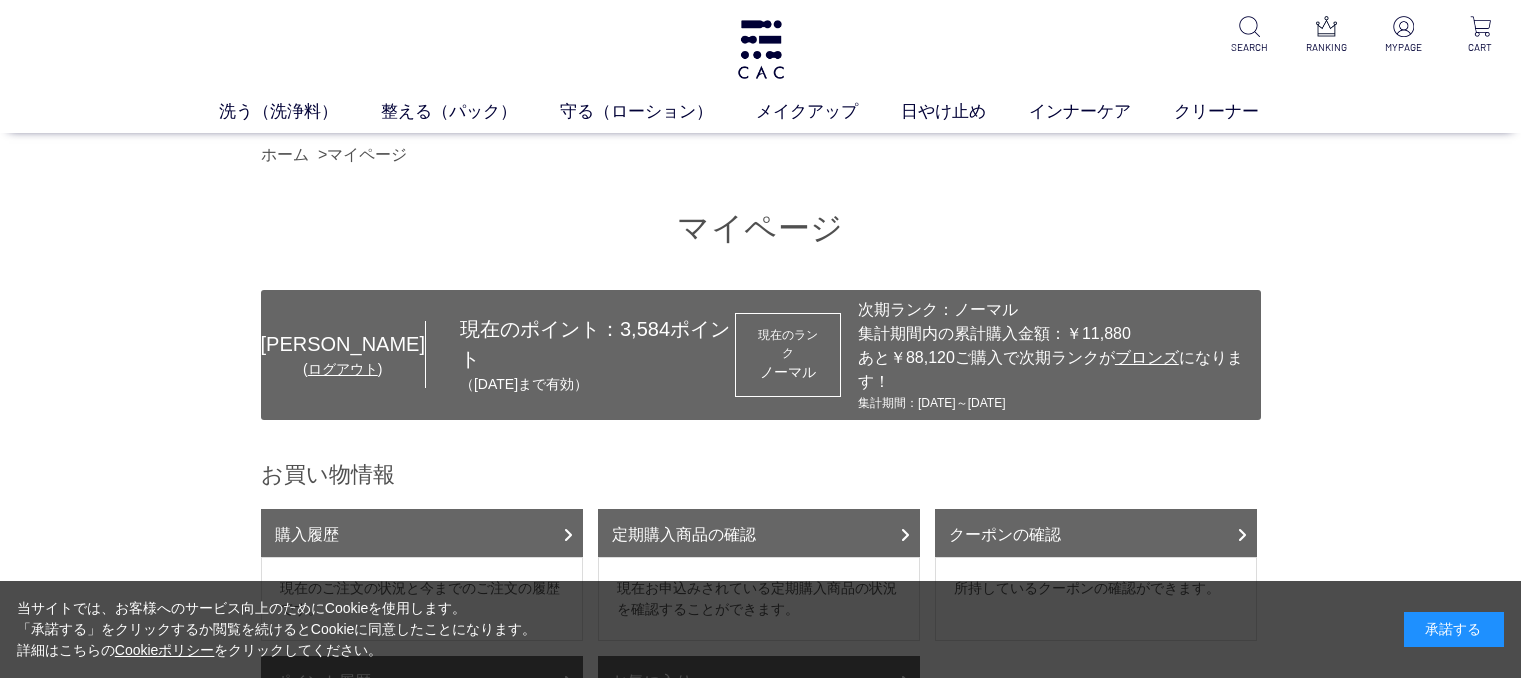 scroll, scrollTop: 0, scrollLeft: 0, axis: both 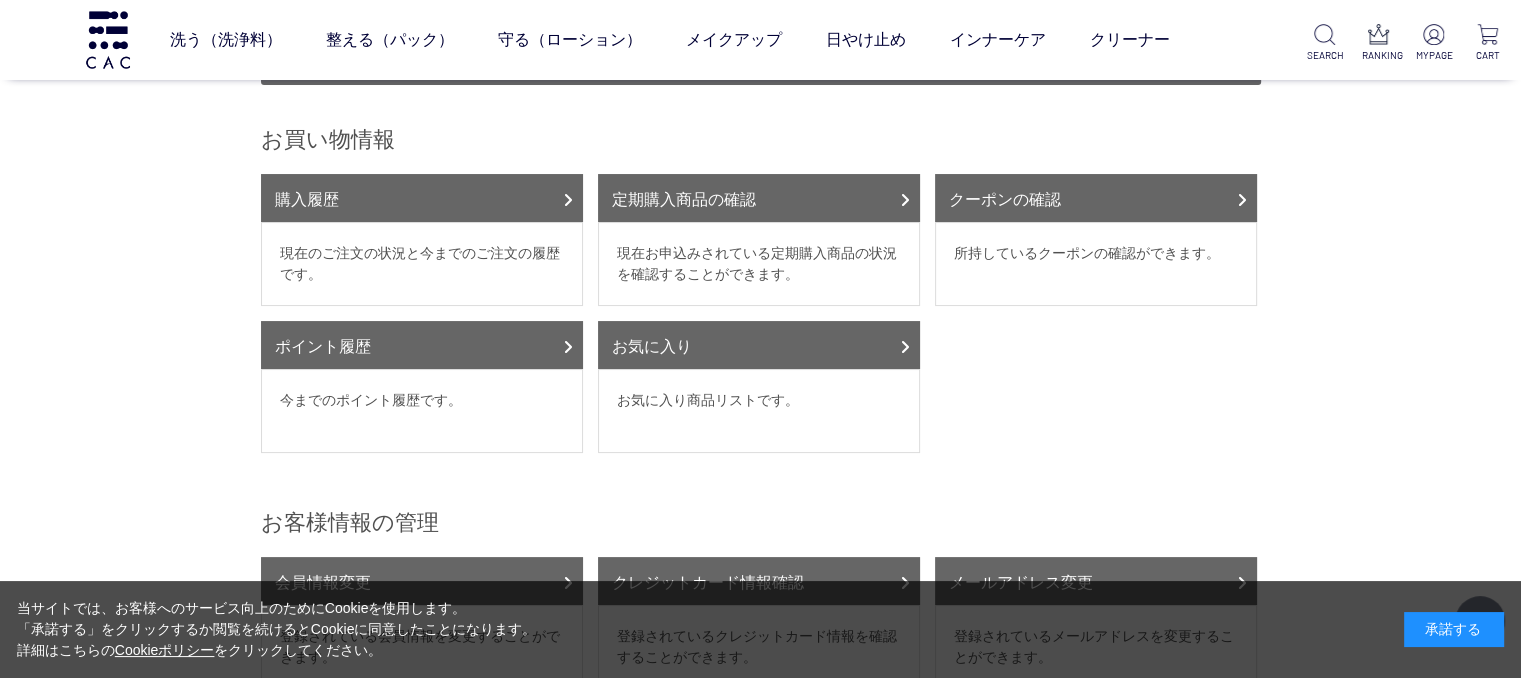 click on "所持しているクーポンの確認ができます。" at bounding box center (1096, 264) 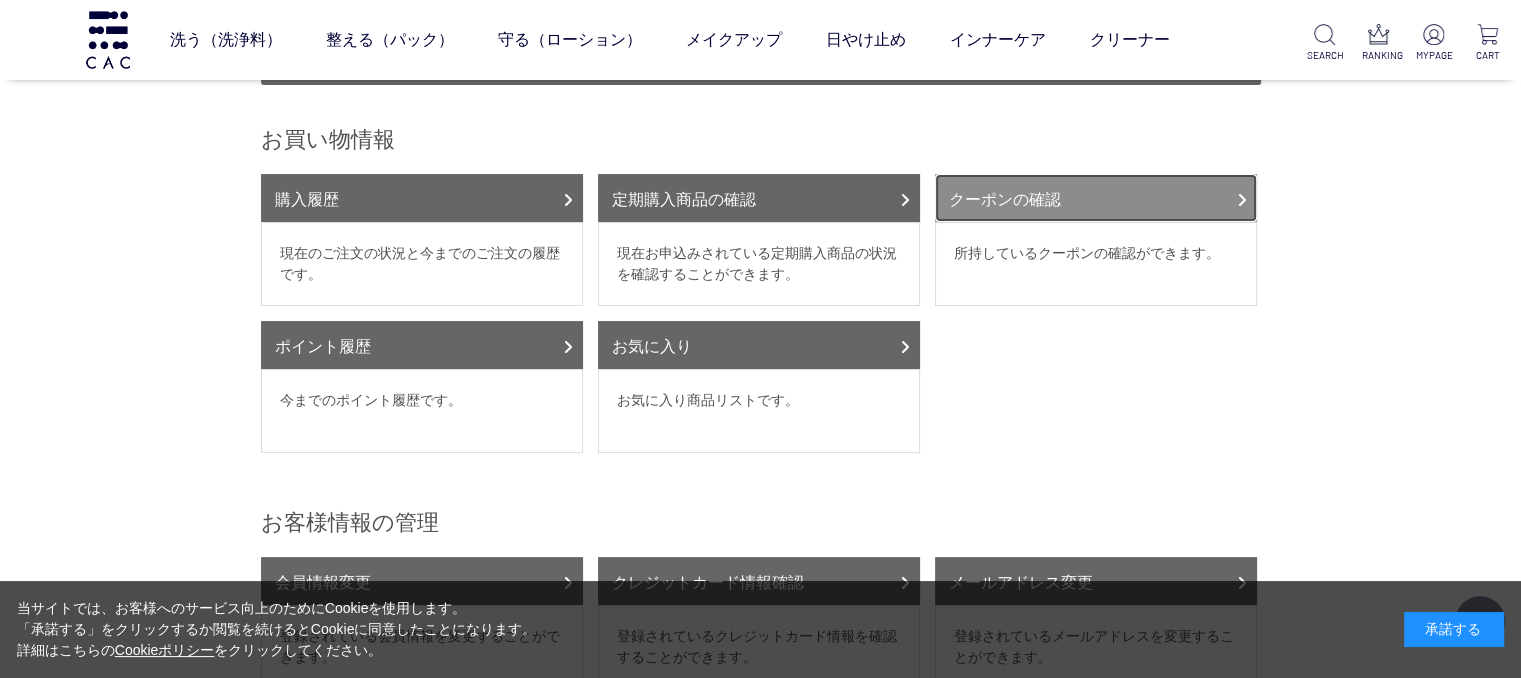 click on "クーポンの確認" at bounding box center (1096, 198) 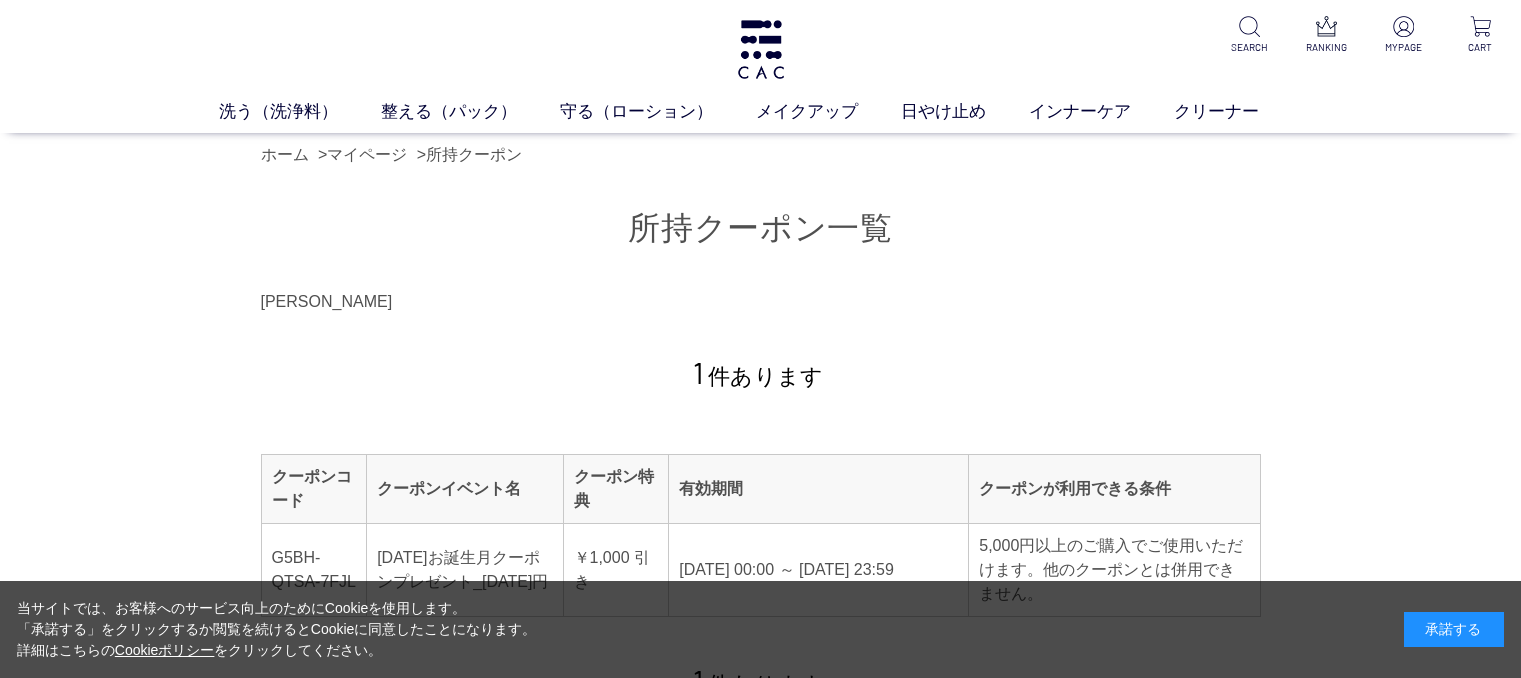 scroll, scrollTop: 0, scrollLeft: 0, axis: both 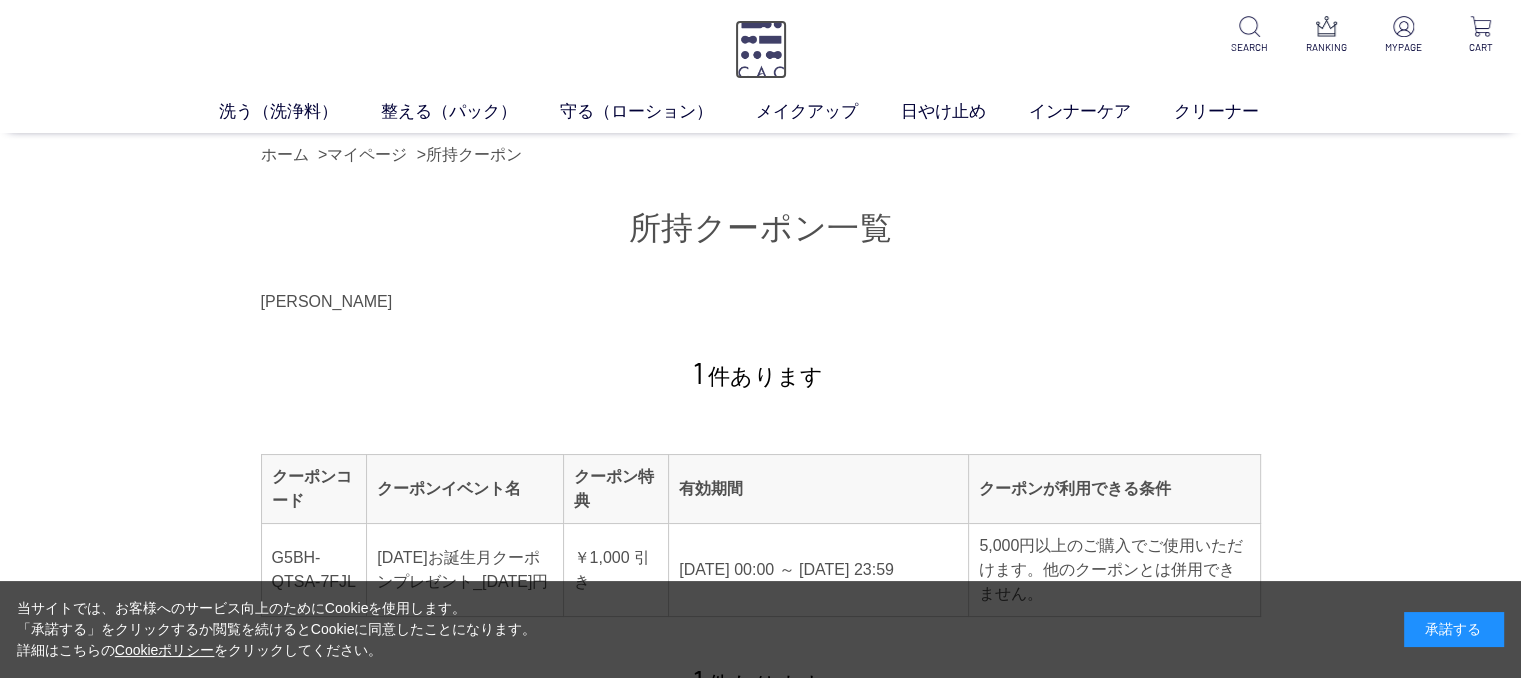 click at bounding box center [761, 49] 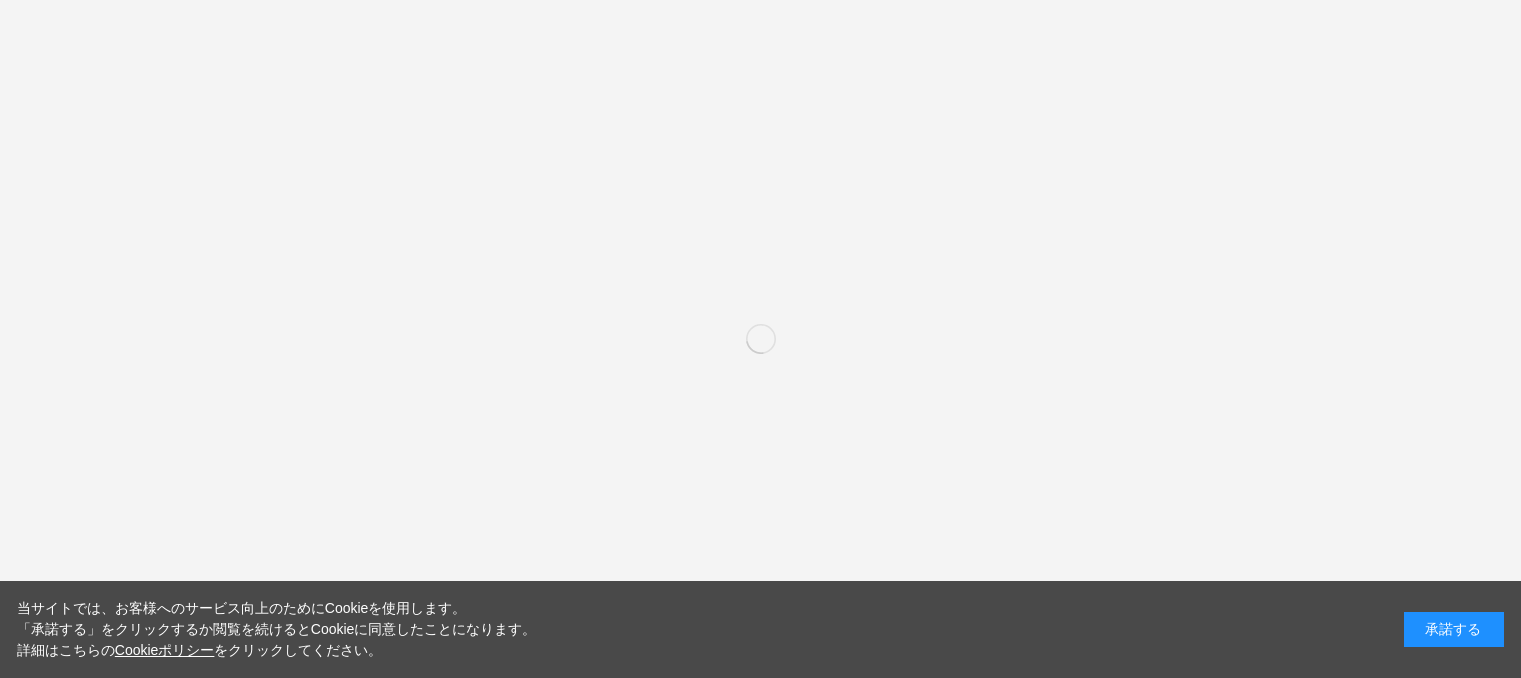 scroll, scrollTop: 0, scrollLeft: 0, axis: both 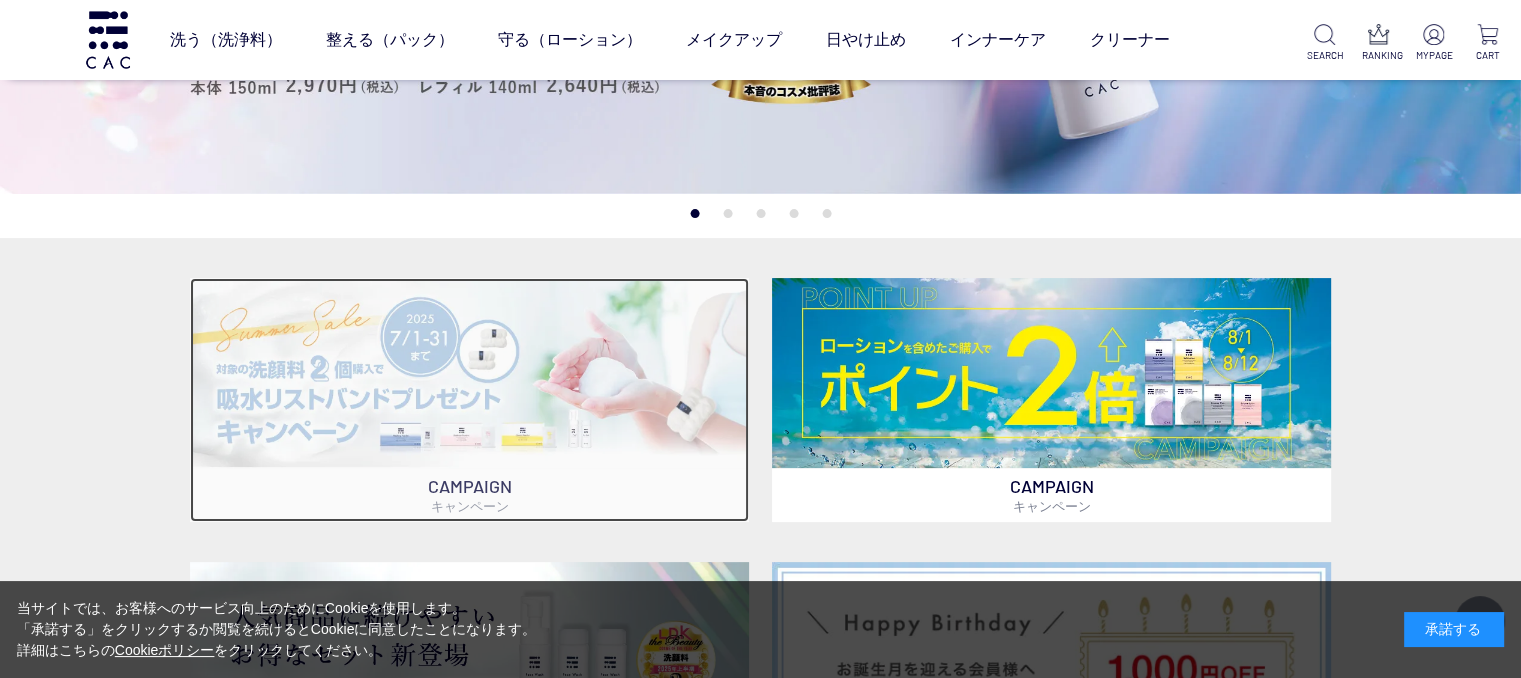 click at bounding box center [469, 373] 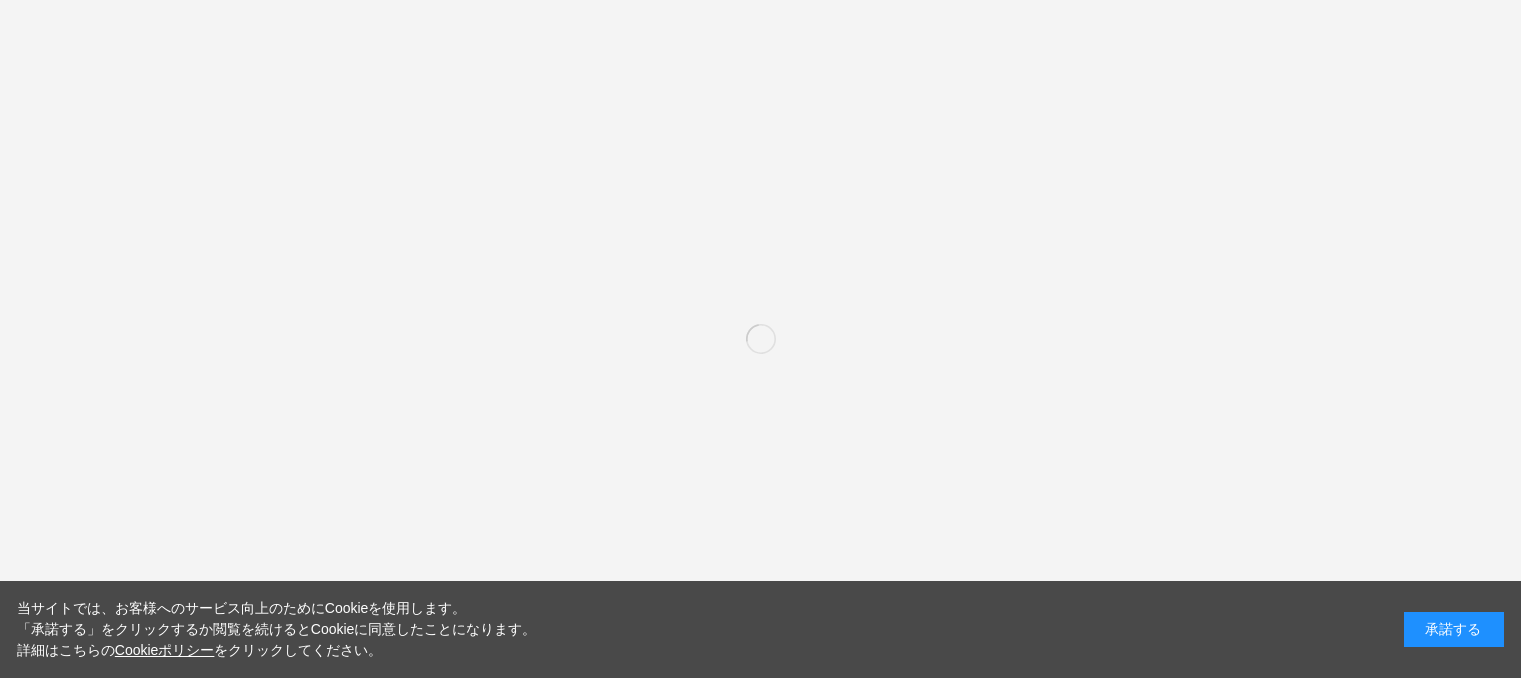 scroll, scrollTop: 156, scrollLeft: 0, axis: vertical 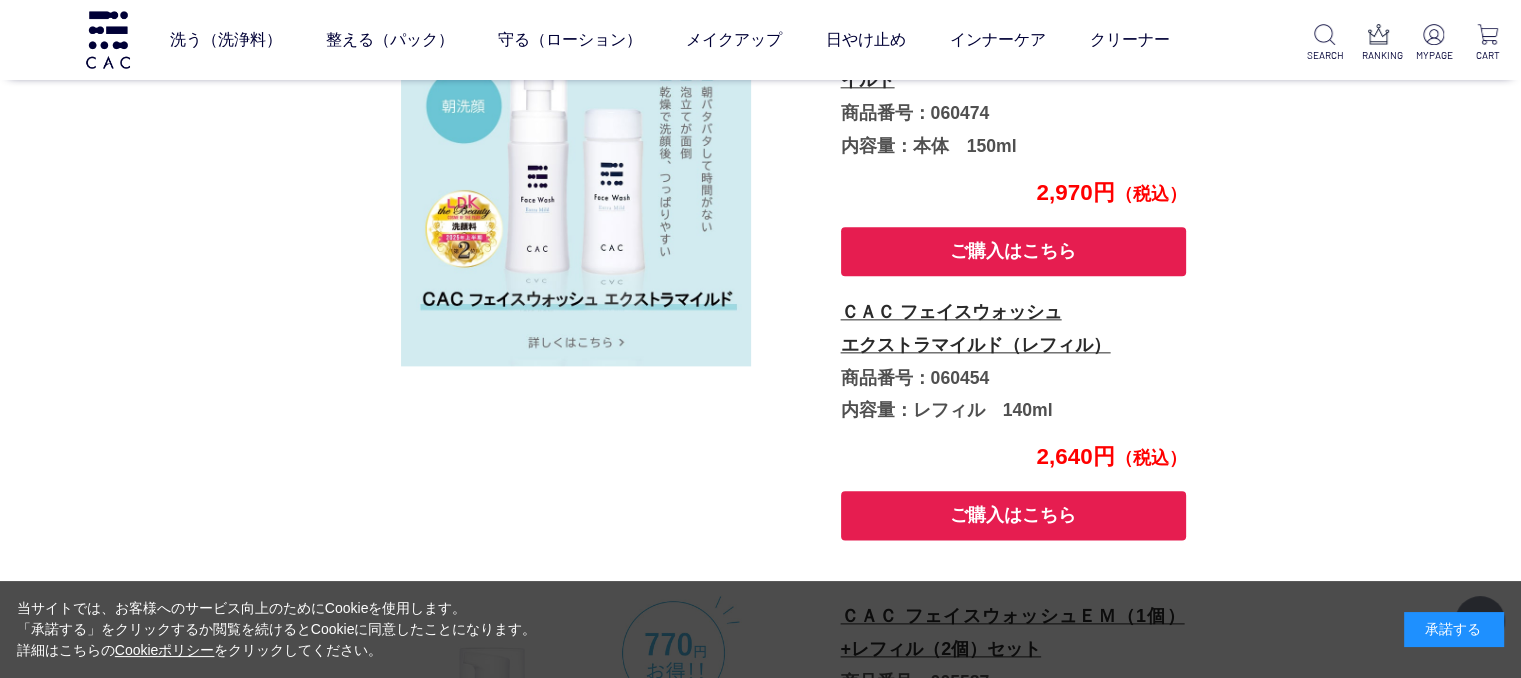 click on "ご購入はこちら" at bounding box center (1014, 515) 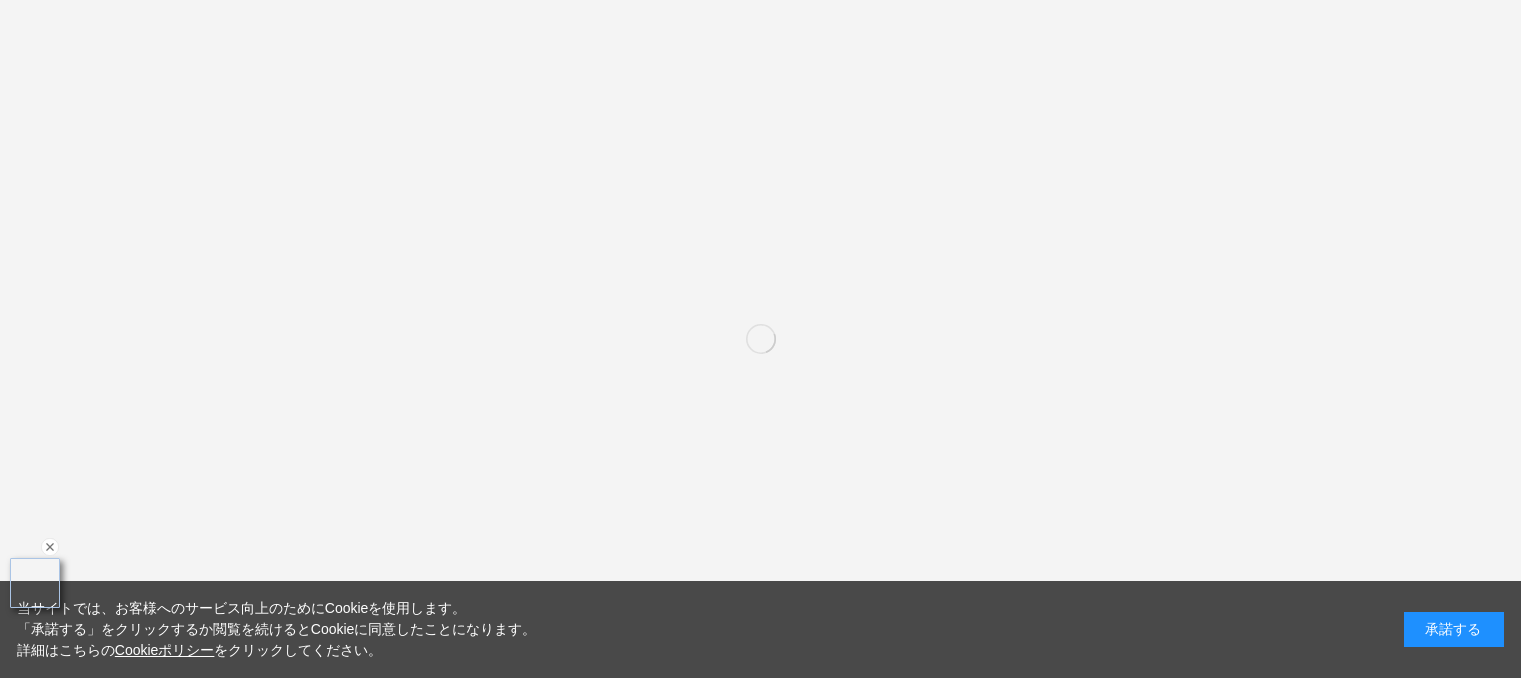 scroll, scrollTop: 0, scrollLeft: 0, axis: both 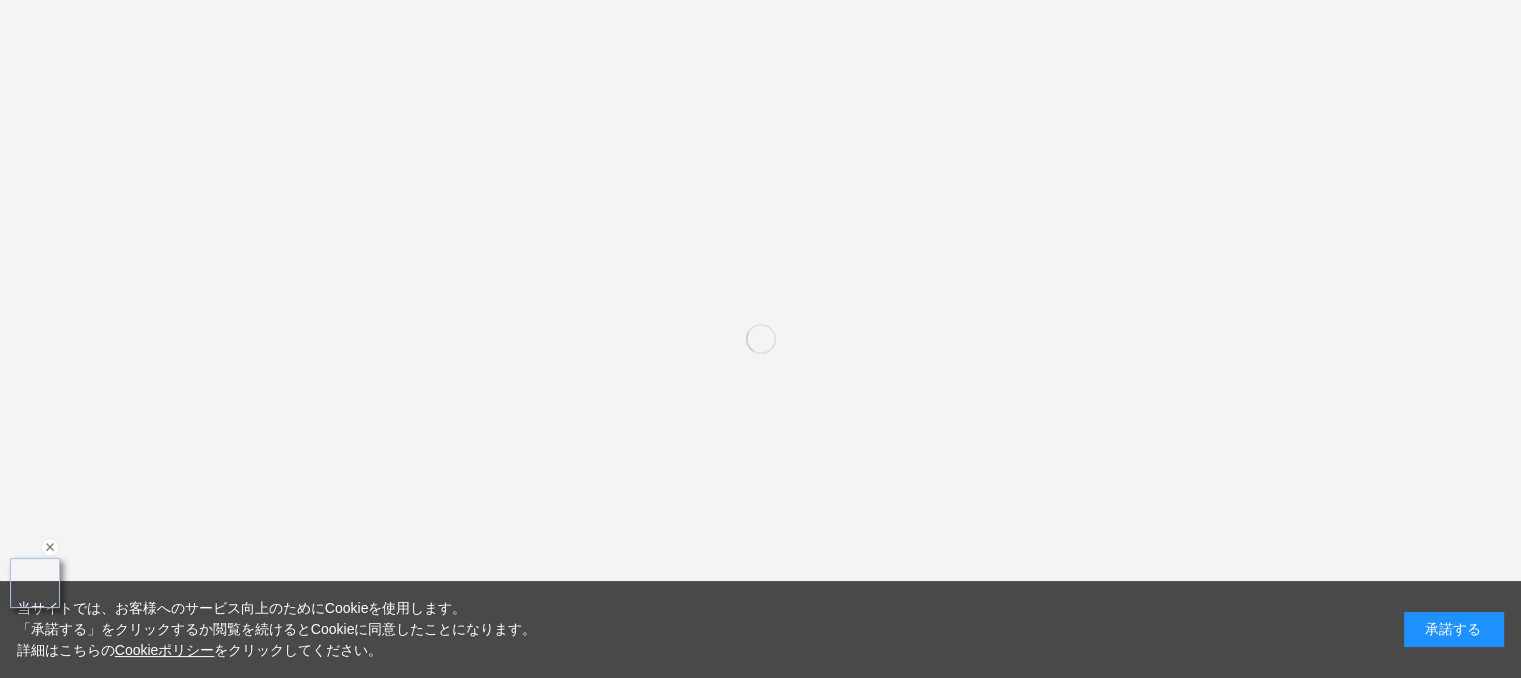 click on "お買い物かご
ご注文方法の指定
ご注文の確認
ご注文完了
通信に時間がかかっています。しばらく経ってもAmazonに移動しない場合は、申し訳ございませんが他の支払方法をご利用ください。
あと ￥2,860 一緒に買うと 手数料無料 になります。
***
ＣＡＣ フェイスウォッシュ エクストラマイルド（レフィル）
サイズ: レフィル（140ml）
￥2,640
*
***
****" at bounding box center (760, 577) 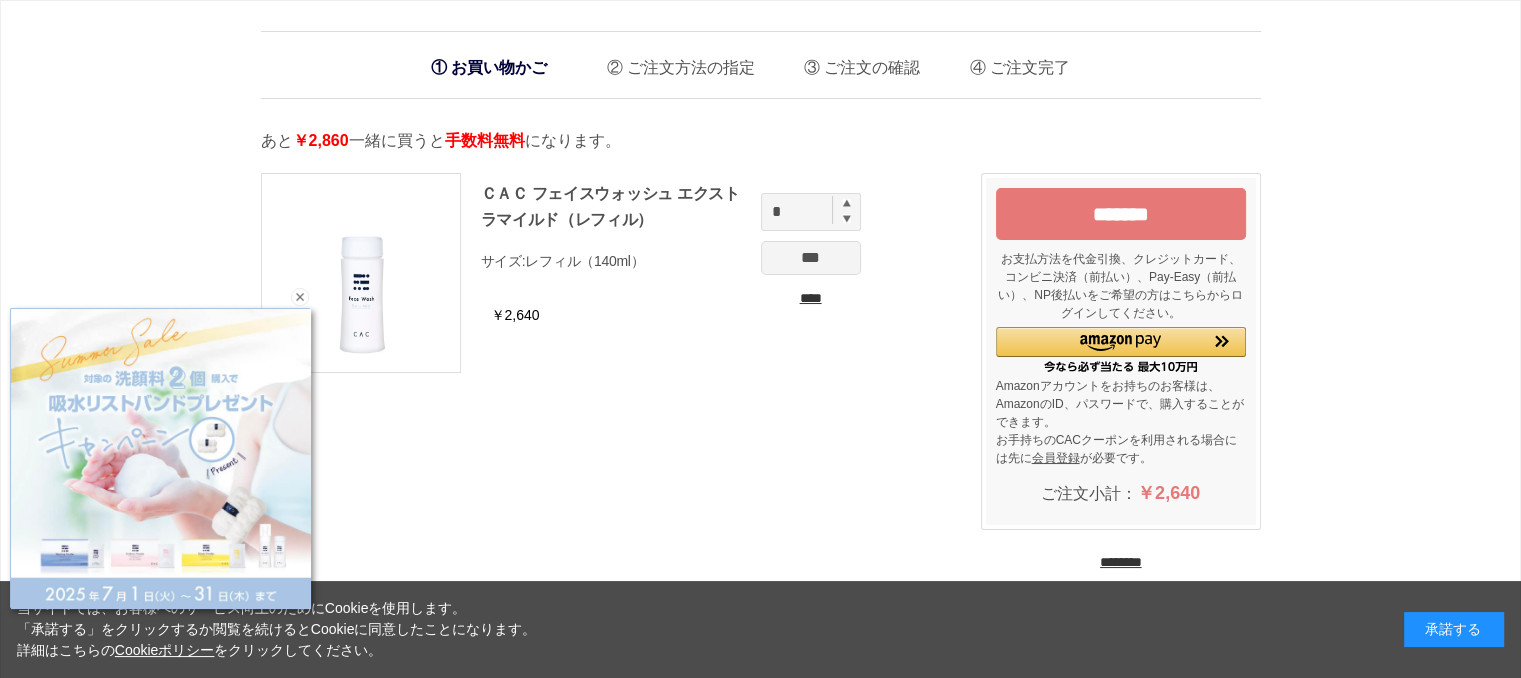 scroll, scrollTop: 102, scrollLeft: 0, axis: vertical 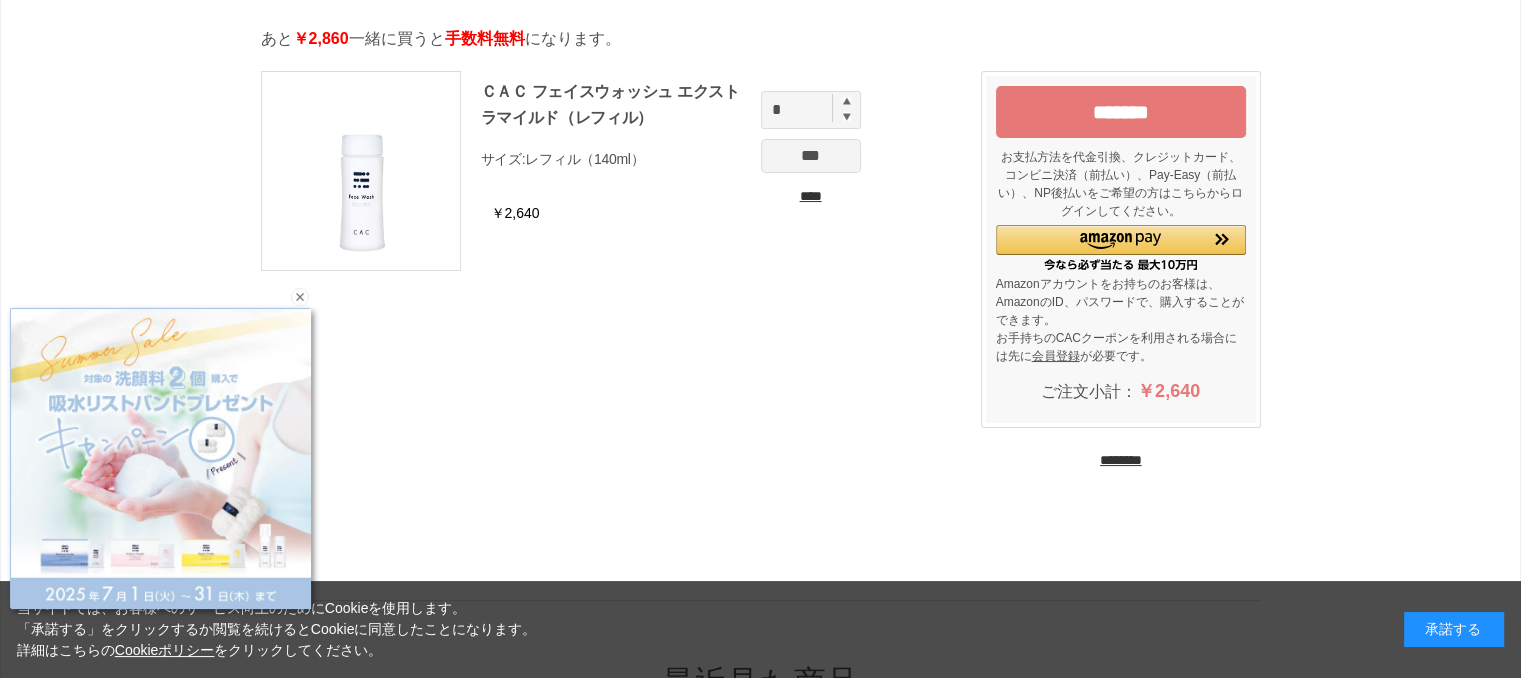 click on "********" at bounding box center (1121, 460) 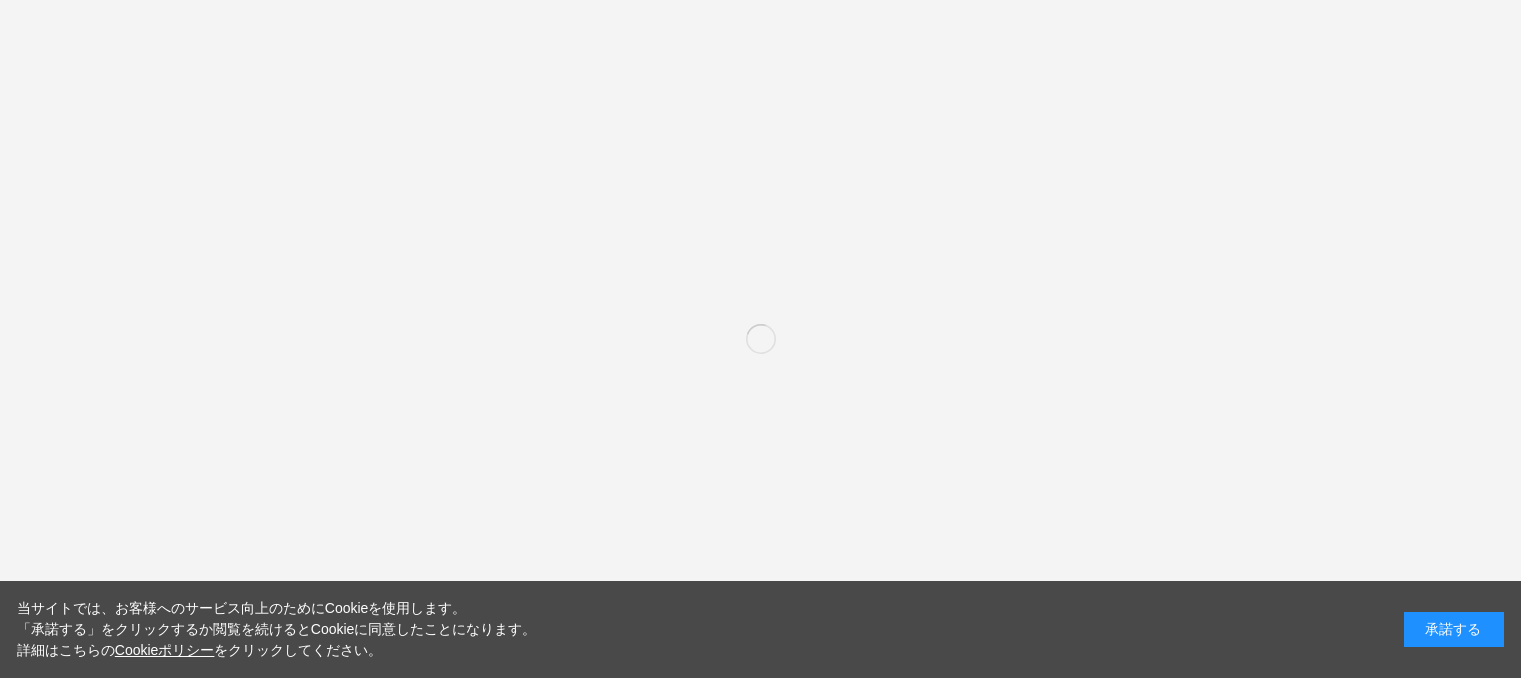 scroll, scrollTop: 0, scrollLeft: 0, axis: both 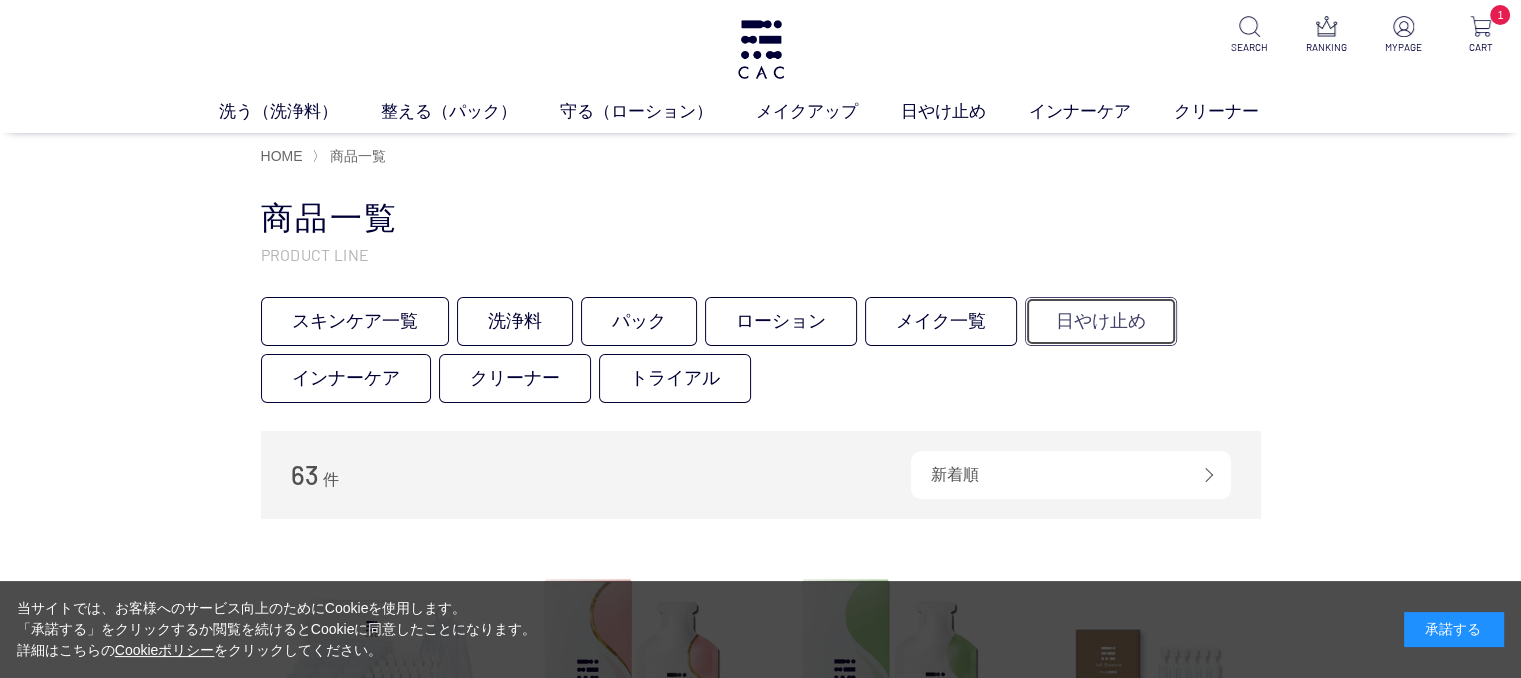 click on "日やけ止め" at bounding box center (1101, 321) 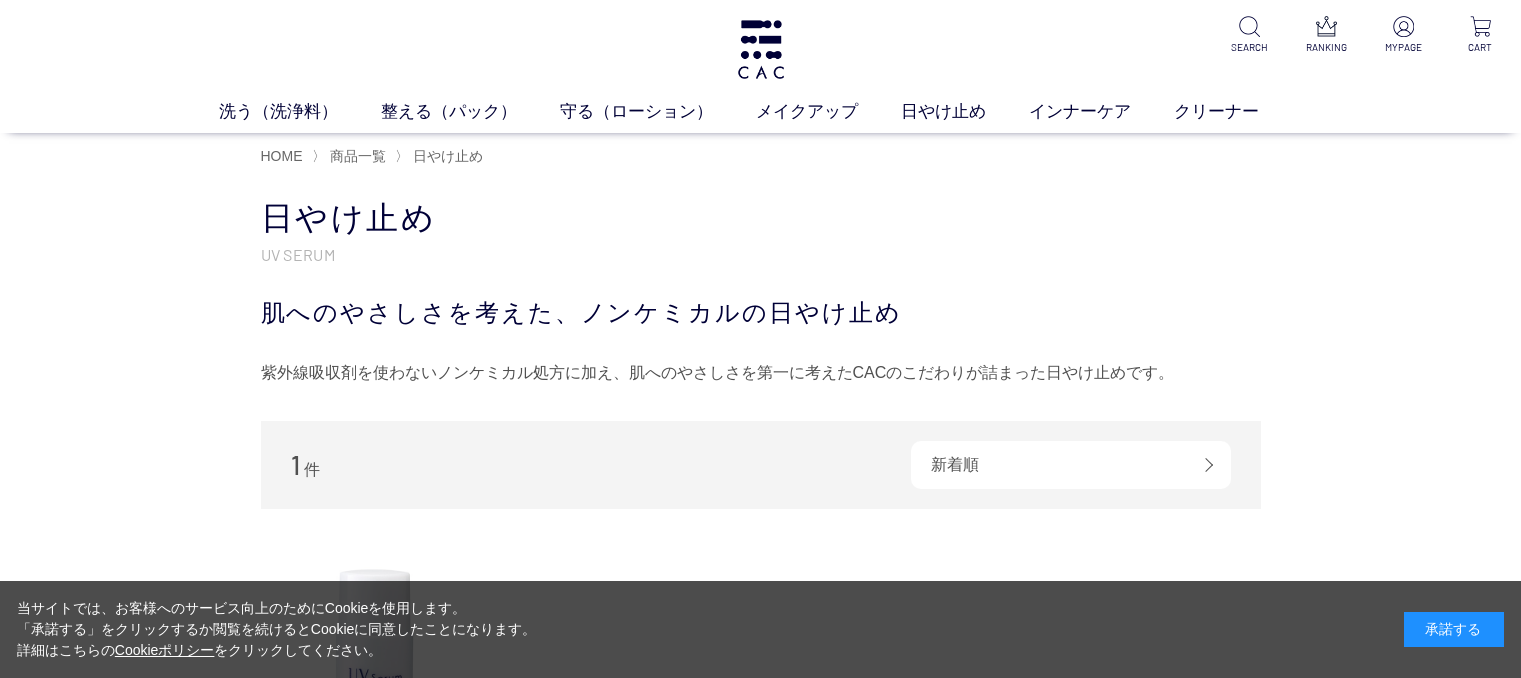 scroll, scrollTop: 0, scrollLeft: 0, axis: both 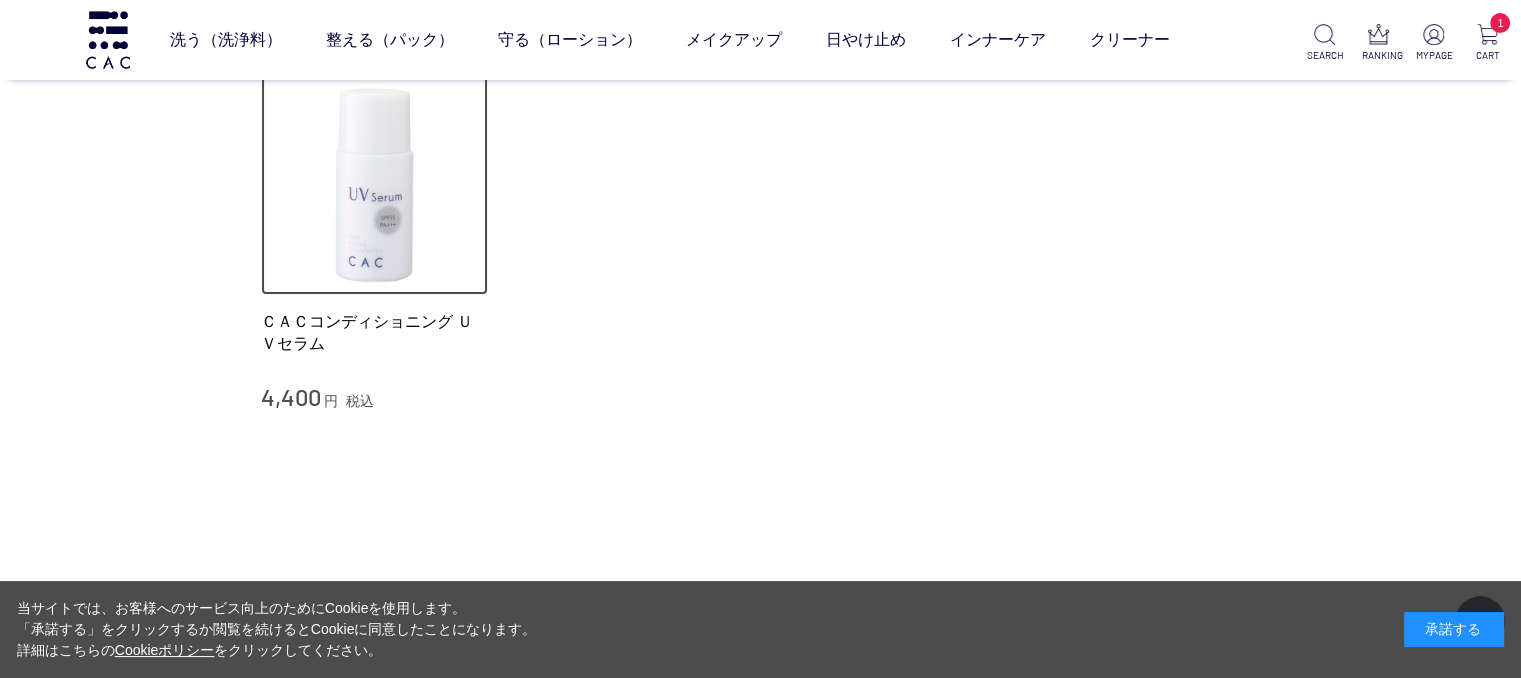 click at bounding box center [375, 182] 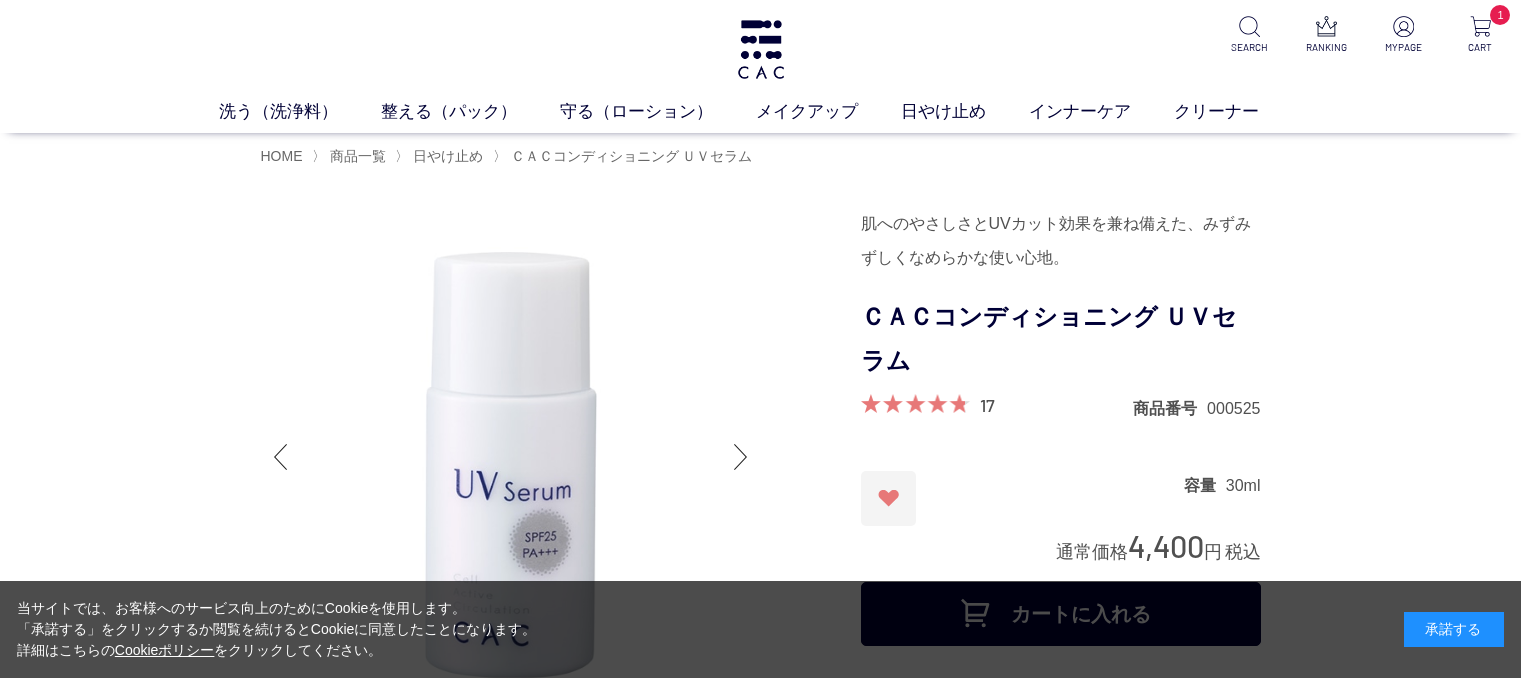 scroll, scrollTop: 0, scrollLeft: 0, axis: both 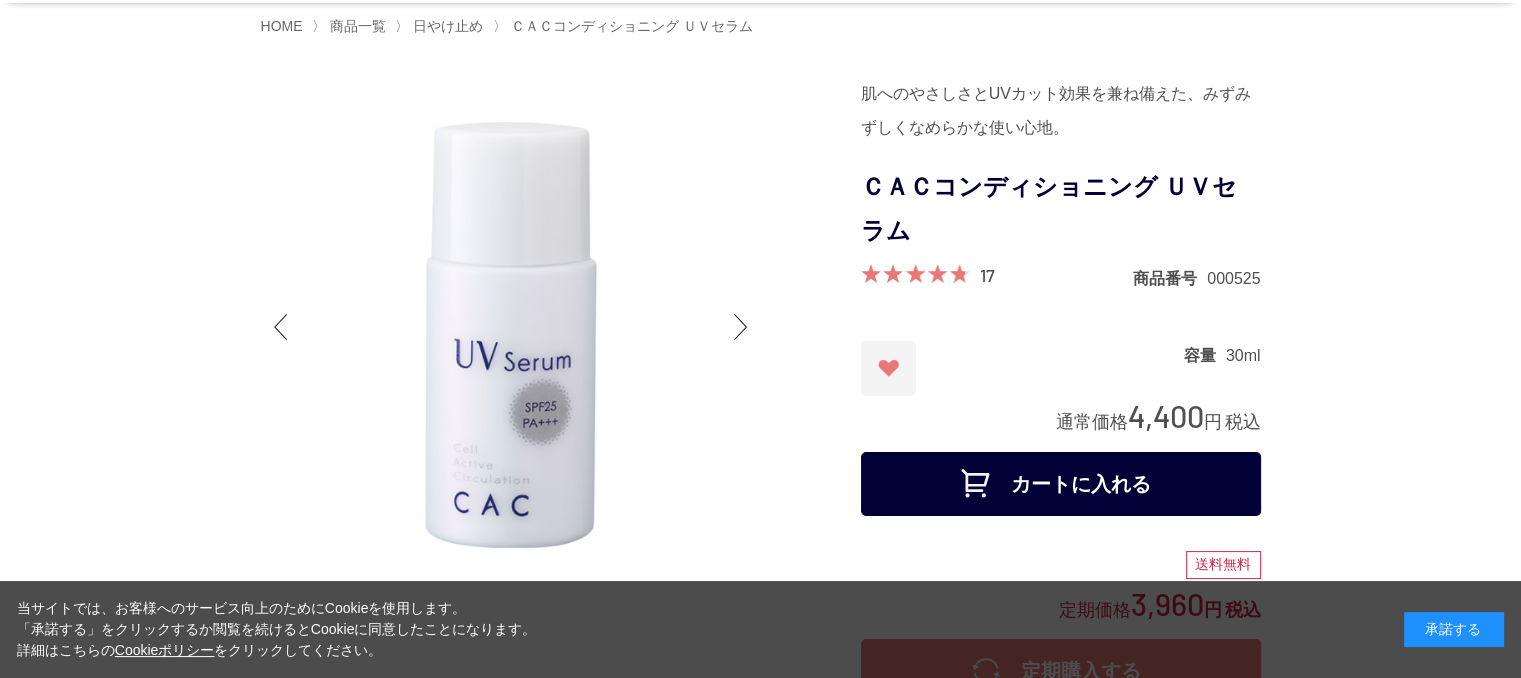 click on "カートに入れる" at bounding box center [1061, 484] 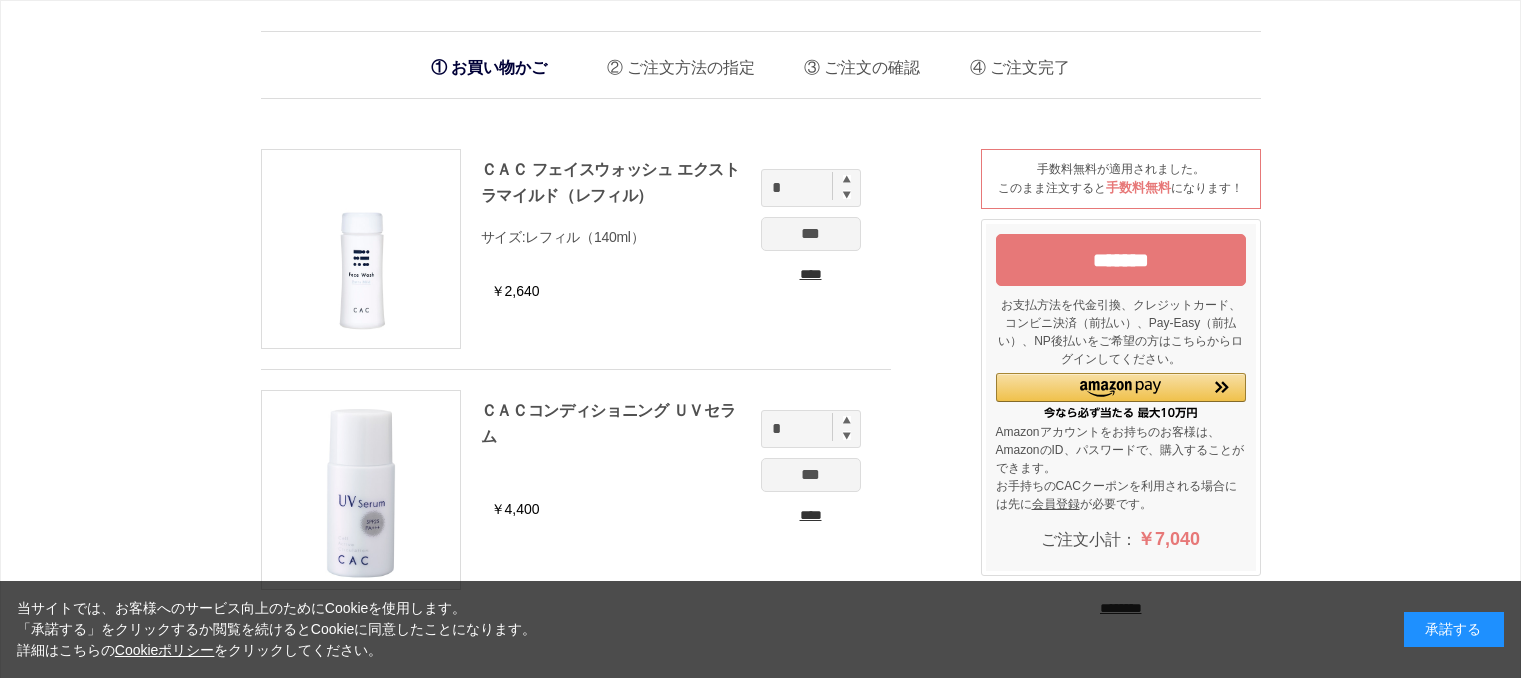 scroll, scrollTop: 0, scrollLeft: 0, axis: both 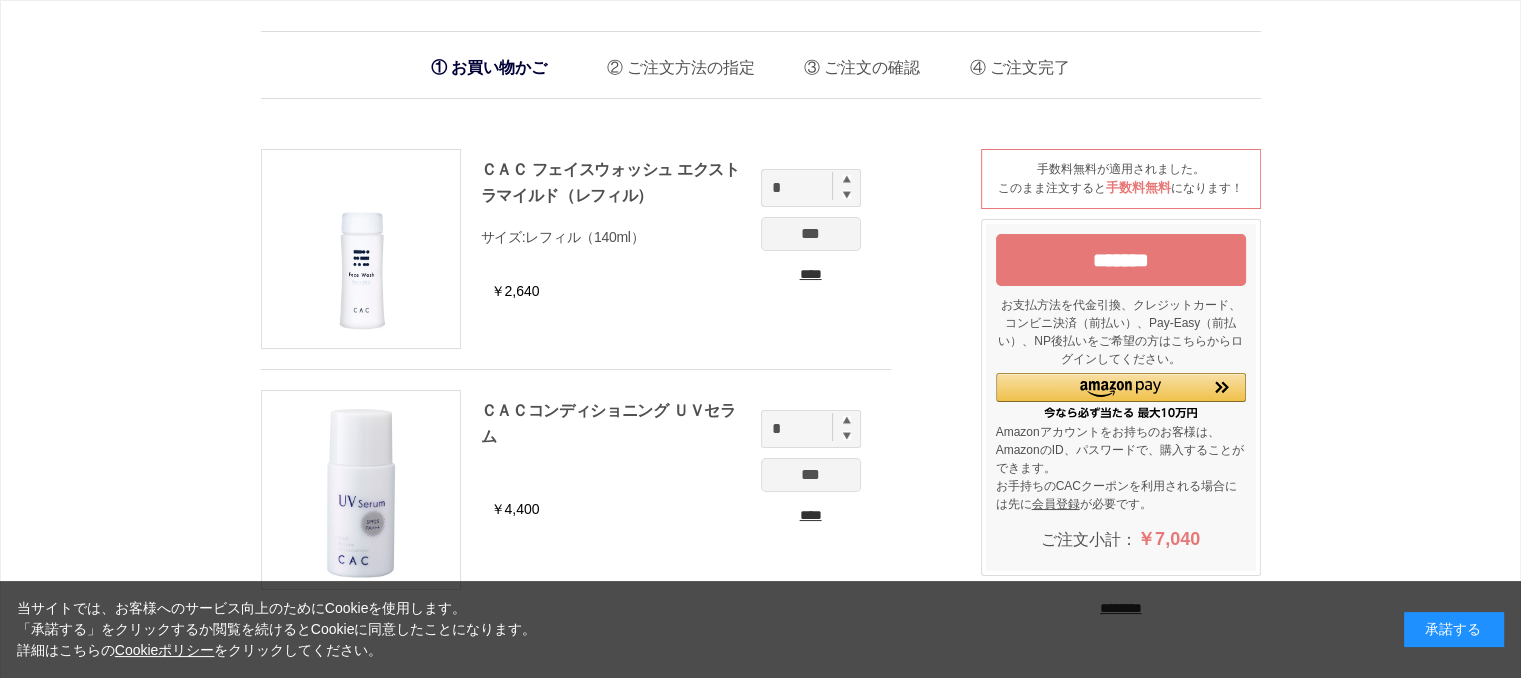 click on "*******" at bounding box center [1121, 260] 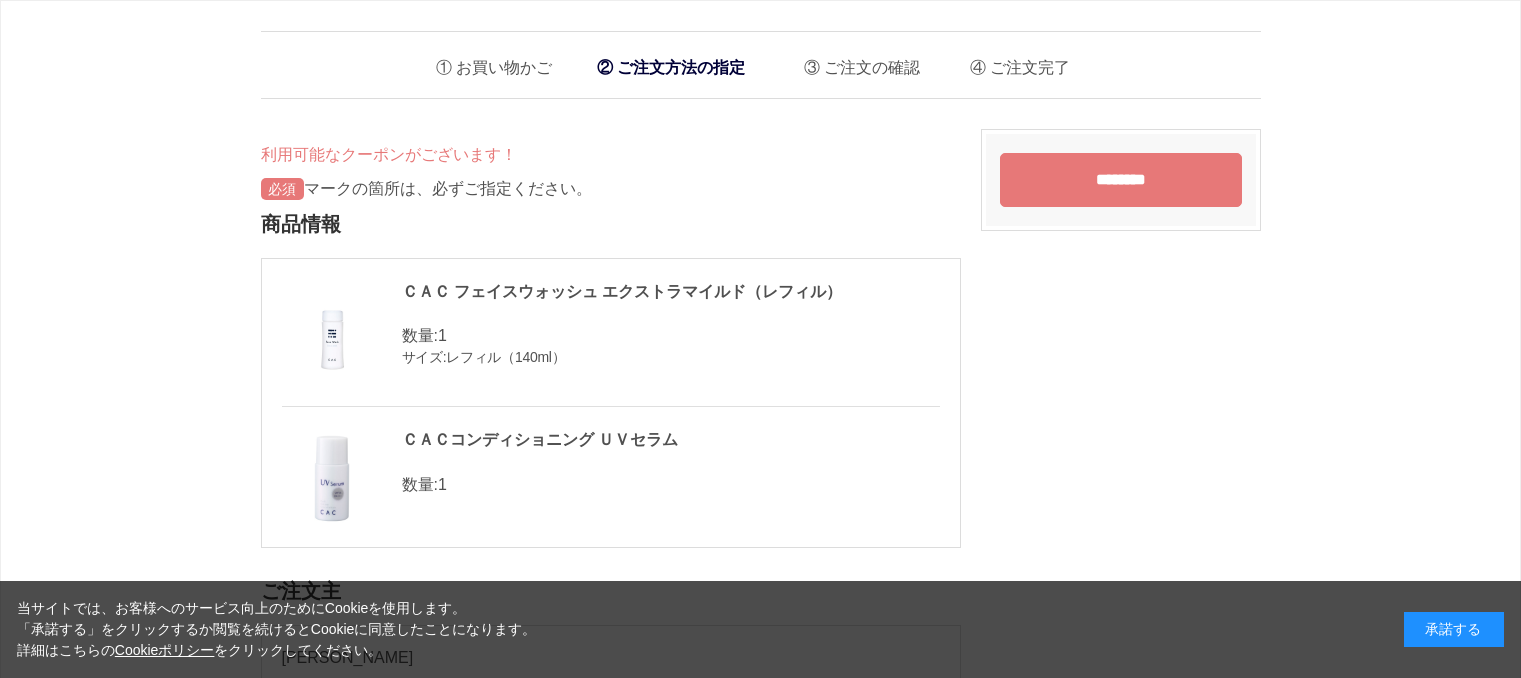 scroll, scrollTop: 0, scrollLeft: 0, axis: both 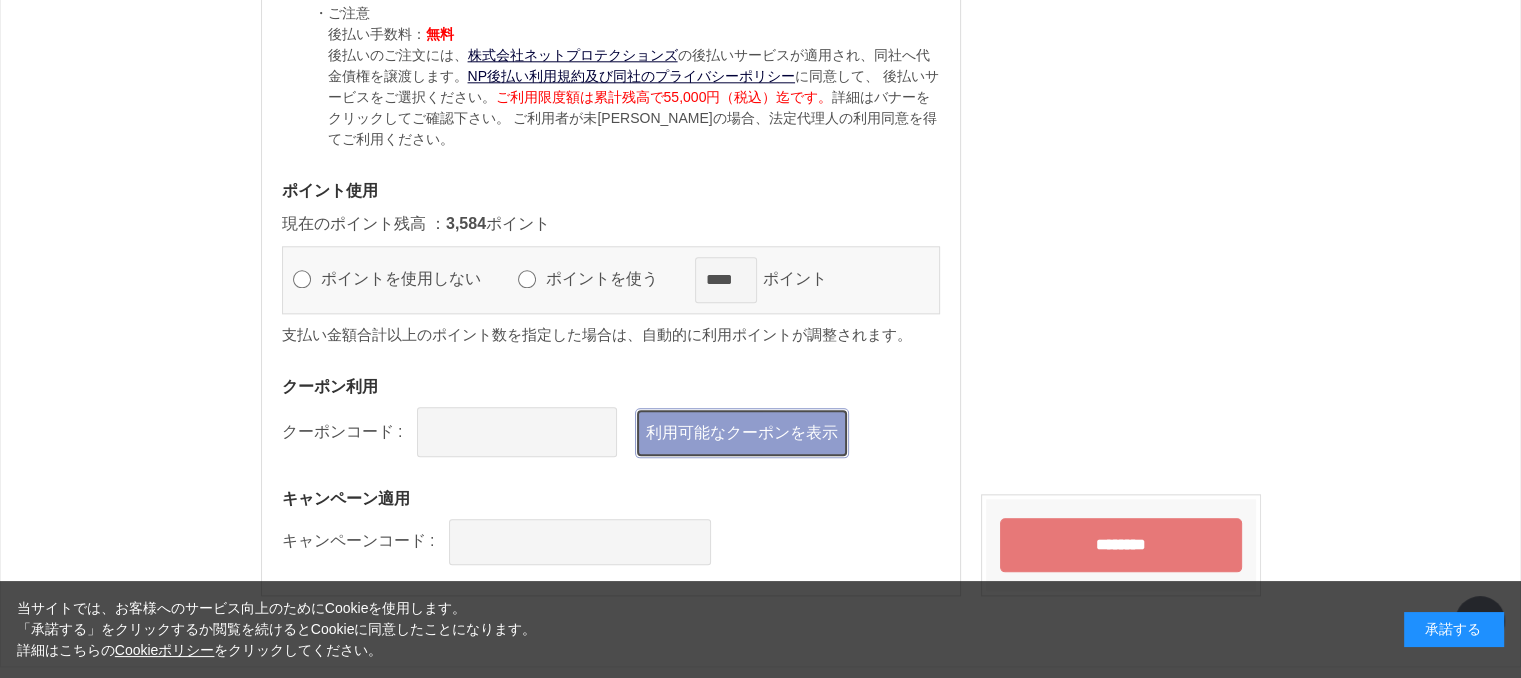 click on "利用可能なクーポンを表示" at bounding box center [742, 433] 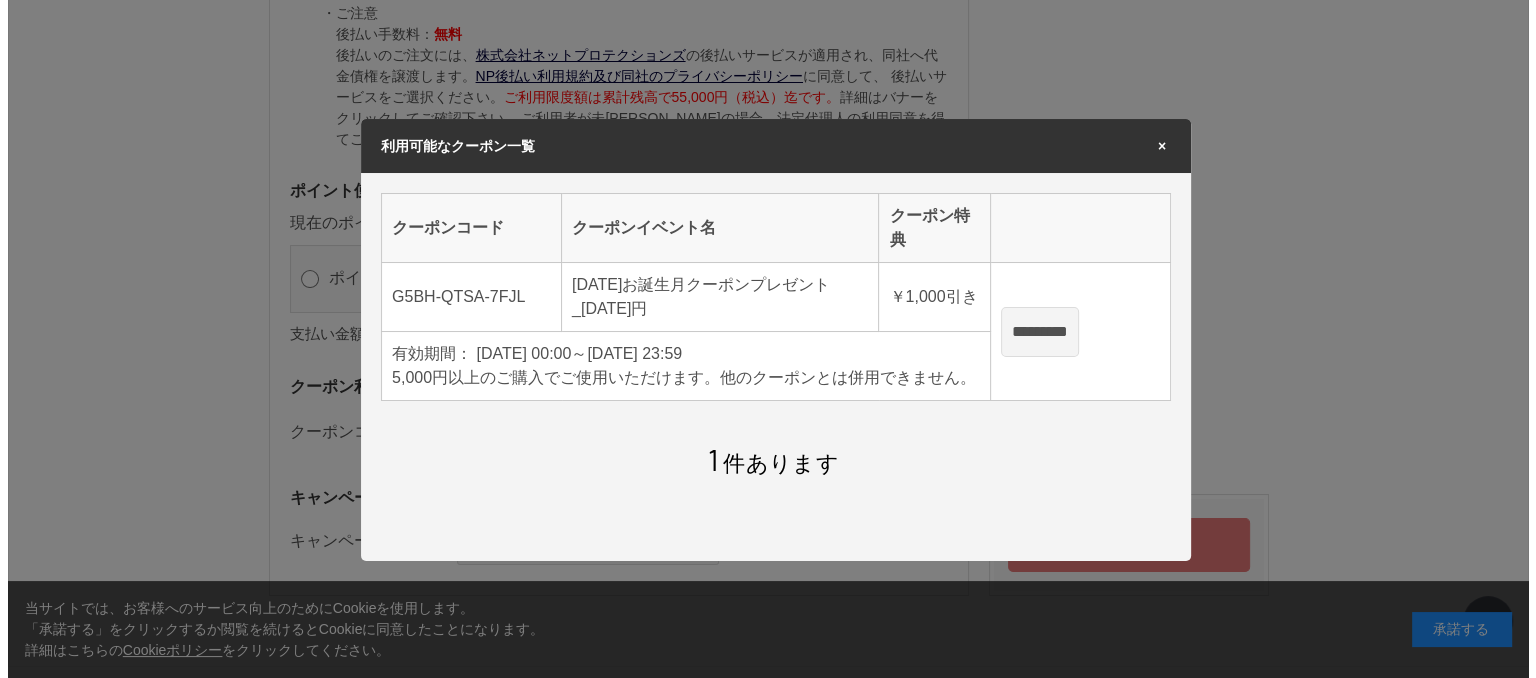 scroll, scrollTop: 0, scrollLeft: 0, axis: both 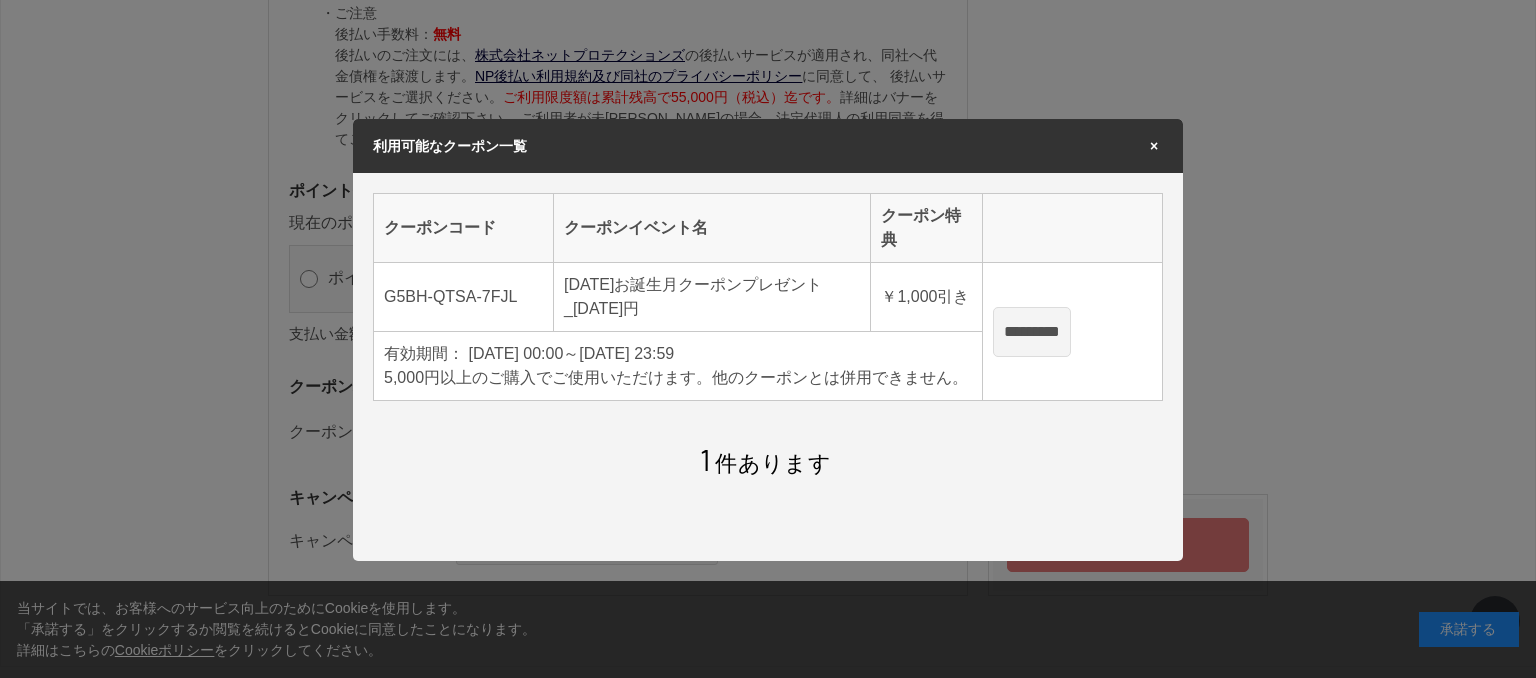 click on "*********" at bounding box center (1032, 332) 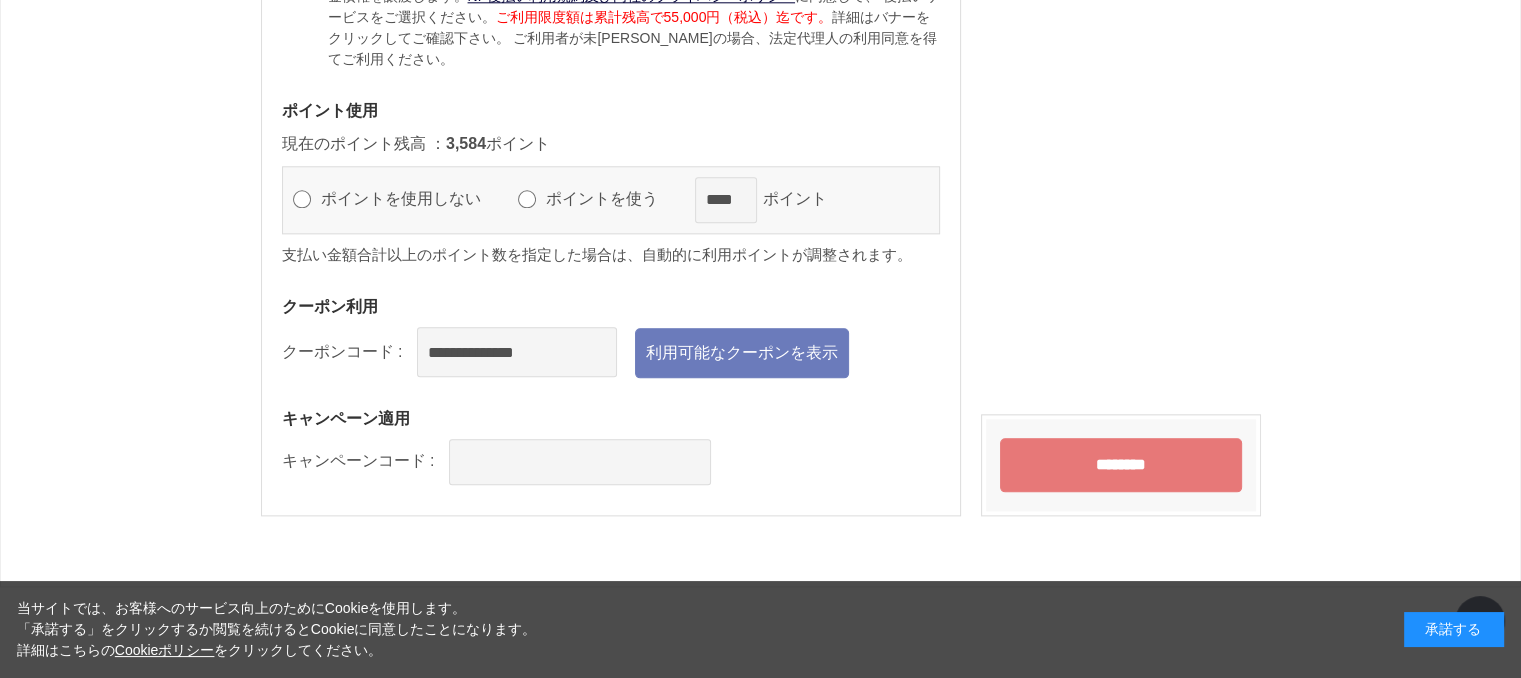 scroll, scrollTop: 2387, scrollLeft: 0, axis: vertical 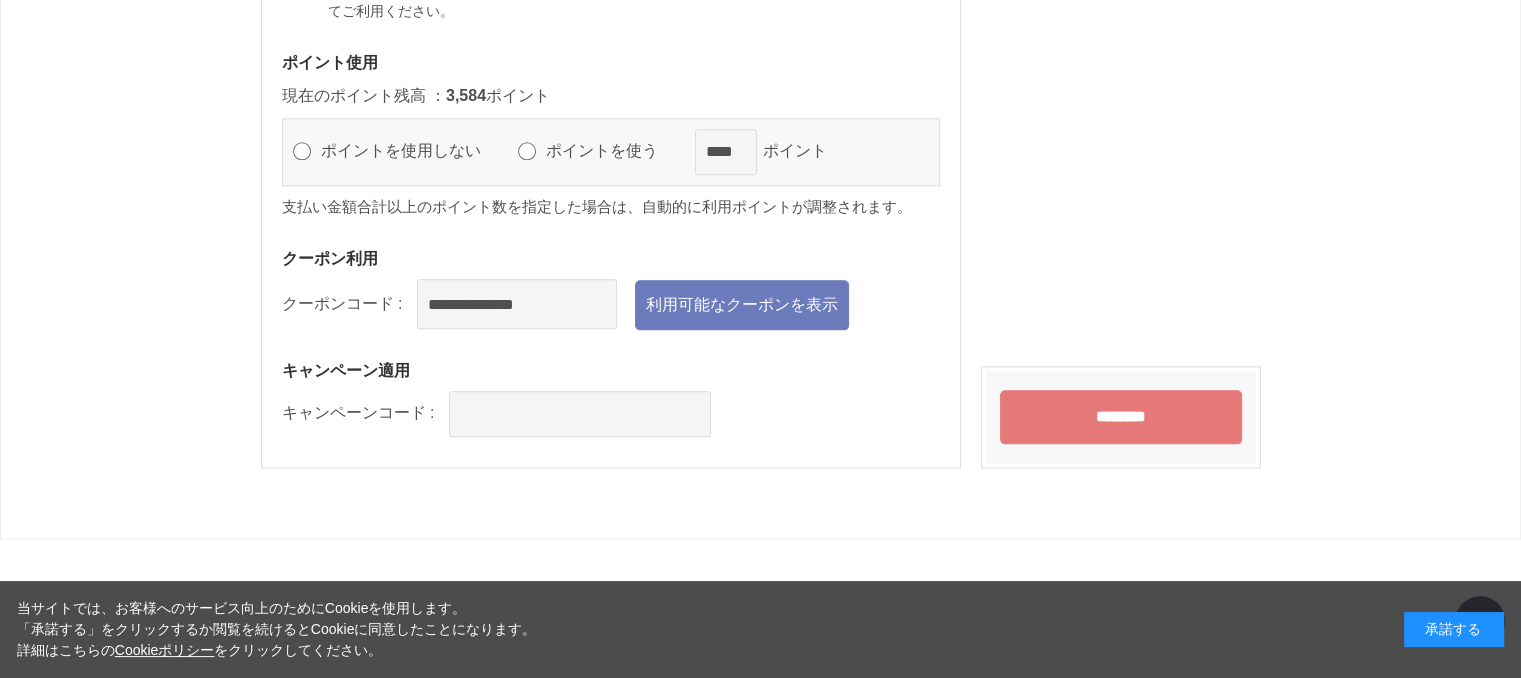 click on "********" at bounding box center [1121, 417] 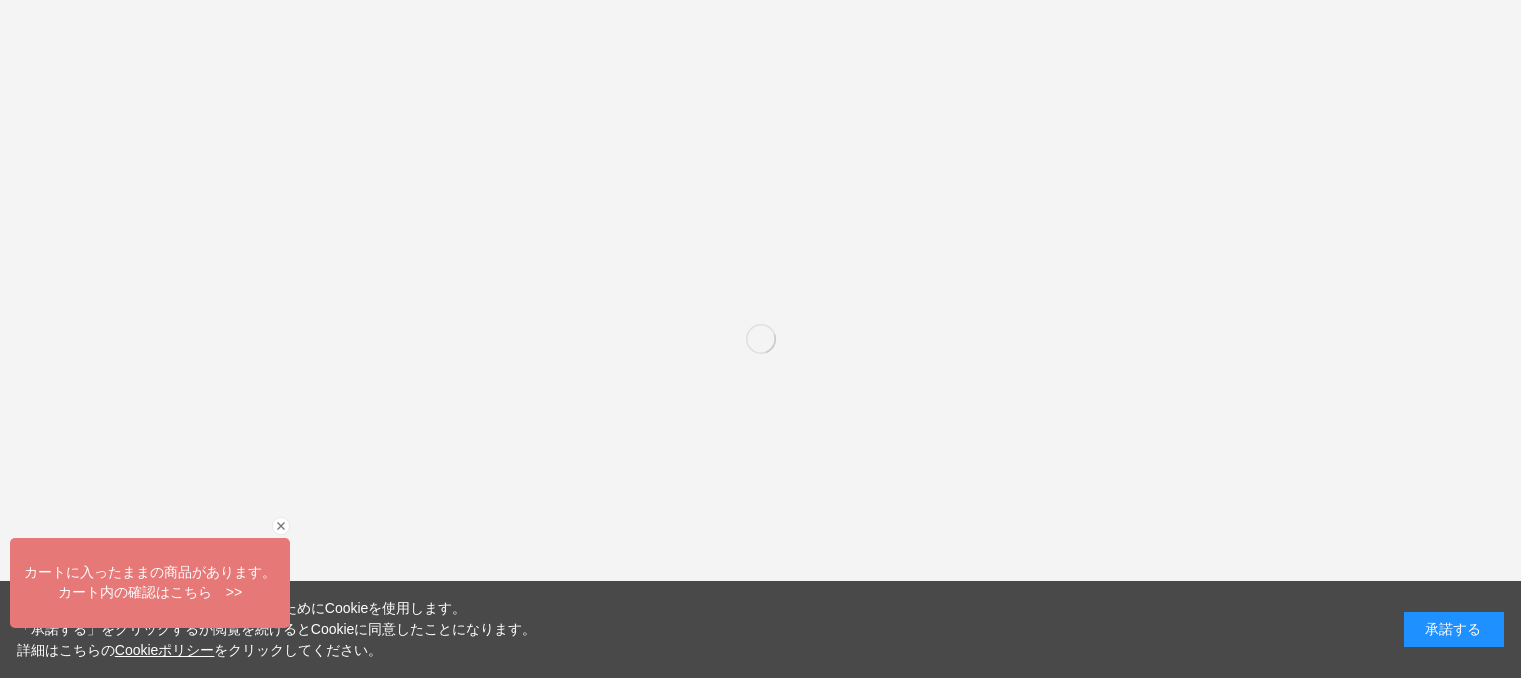 scroll, scrollTop: 0, scrollLeft: 0, axis: both 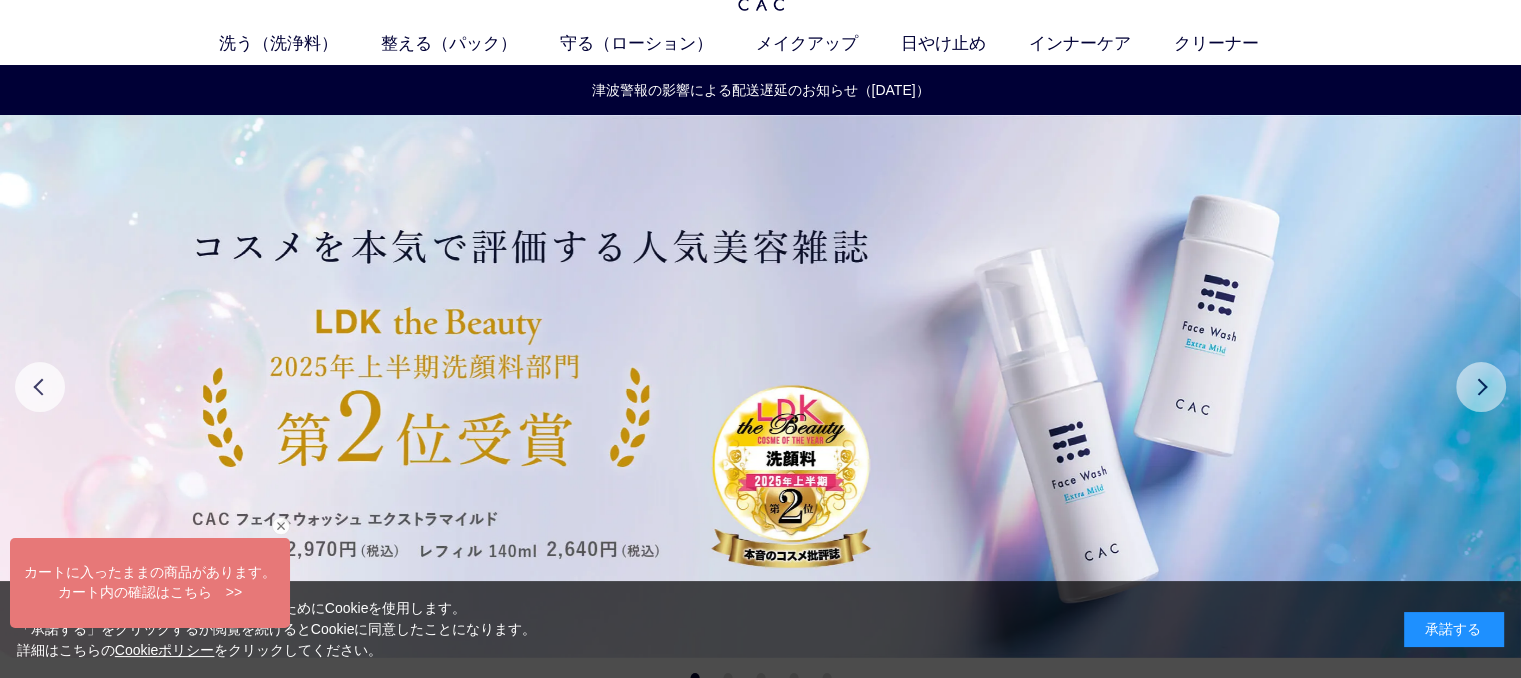 click on "Next" at bounding box center (1481, 387) 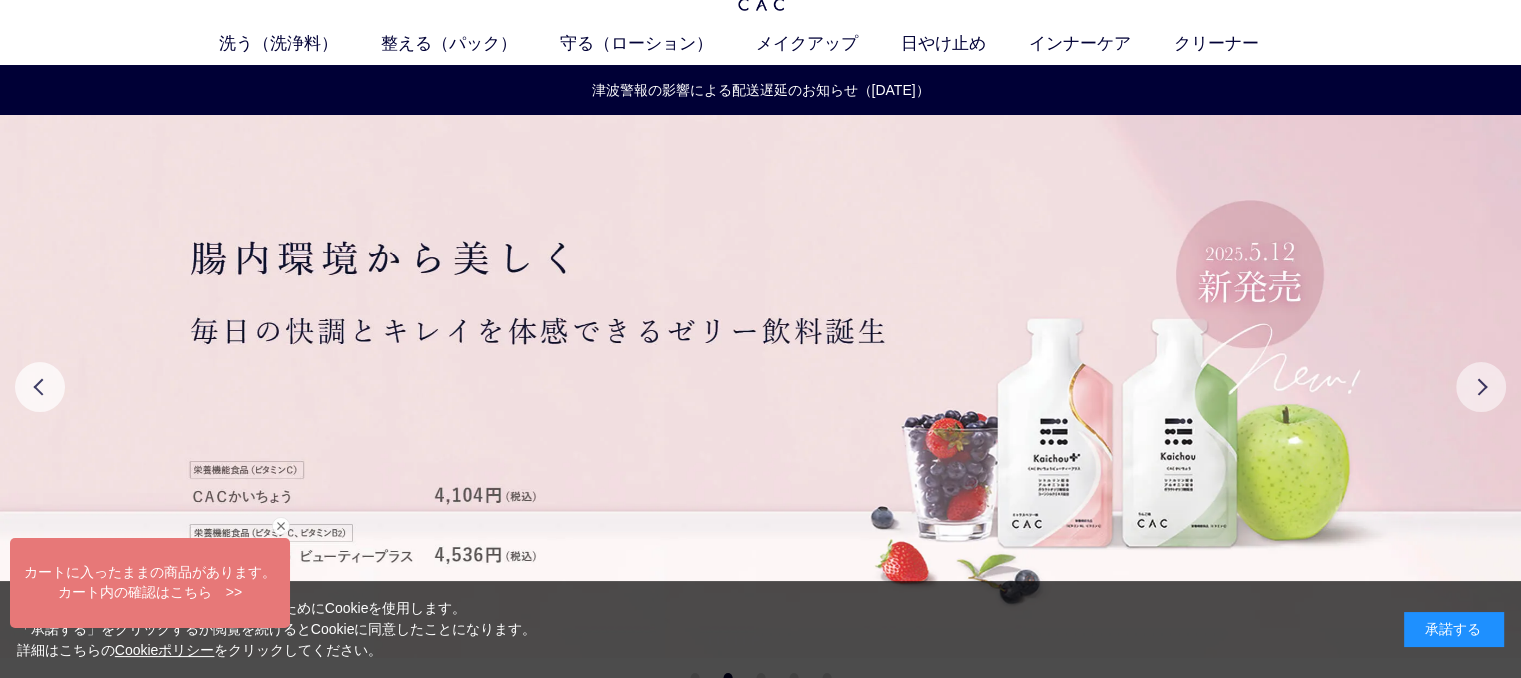 click on "Next" at bounding box center [1481, 387] 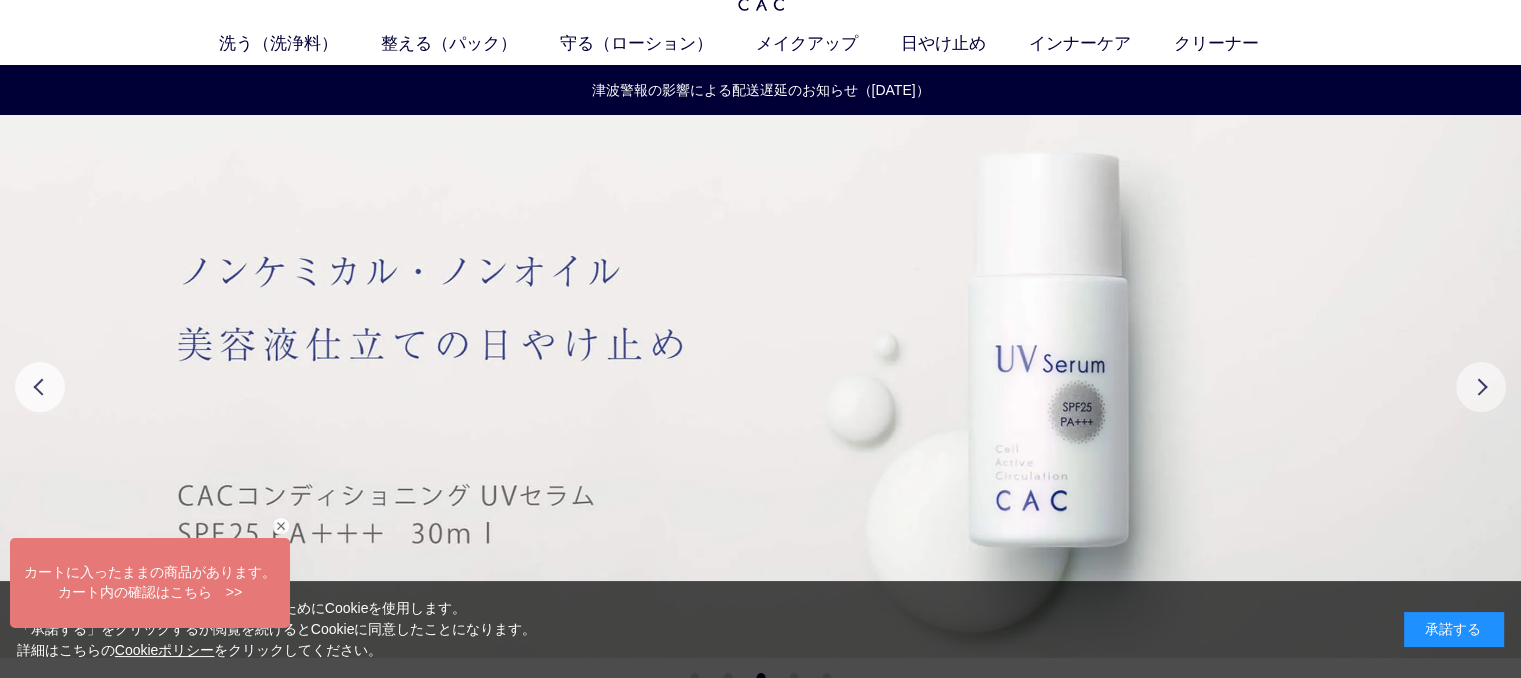 click on "Next" at bounding box center [1481, 387] 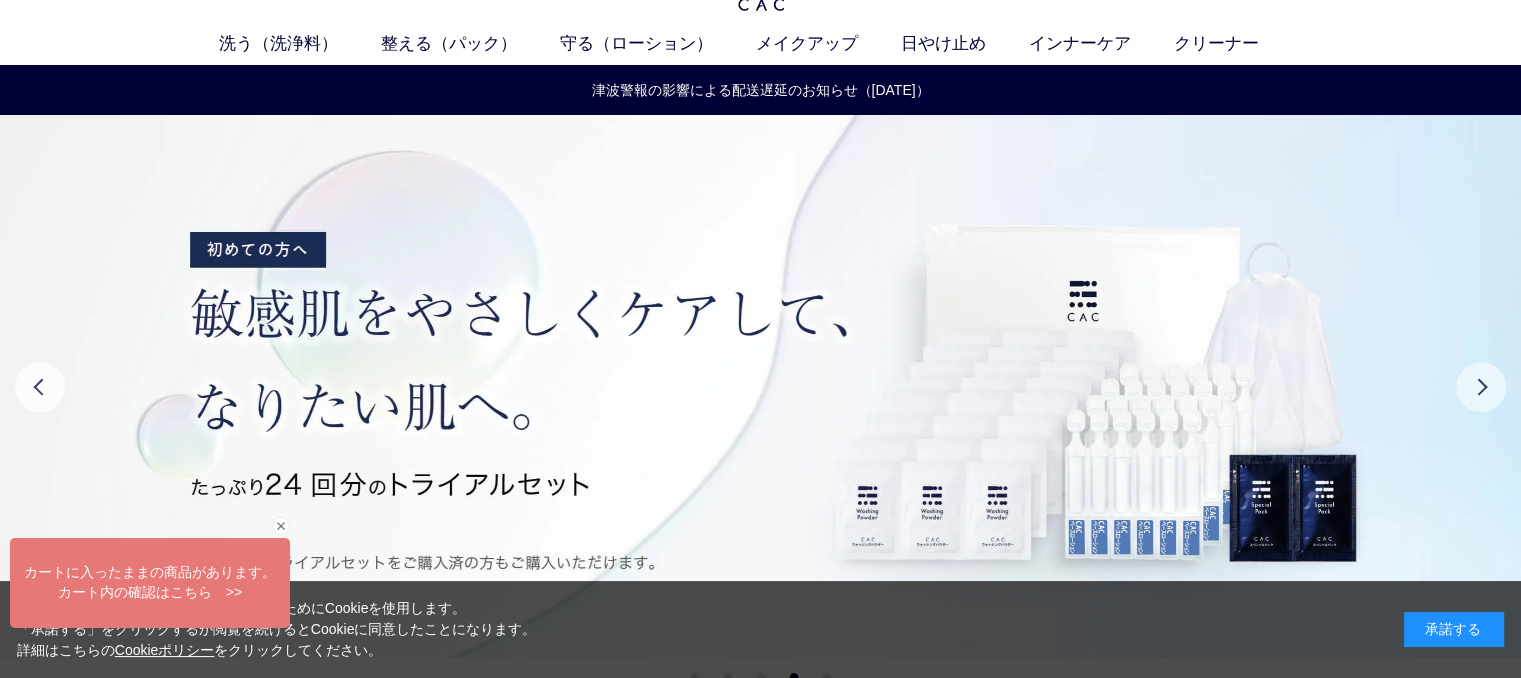 click on "Next" at bounding box center [1481, 387] 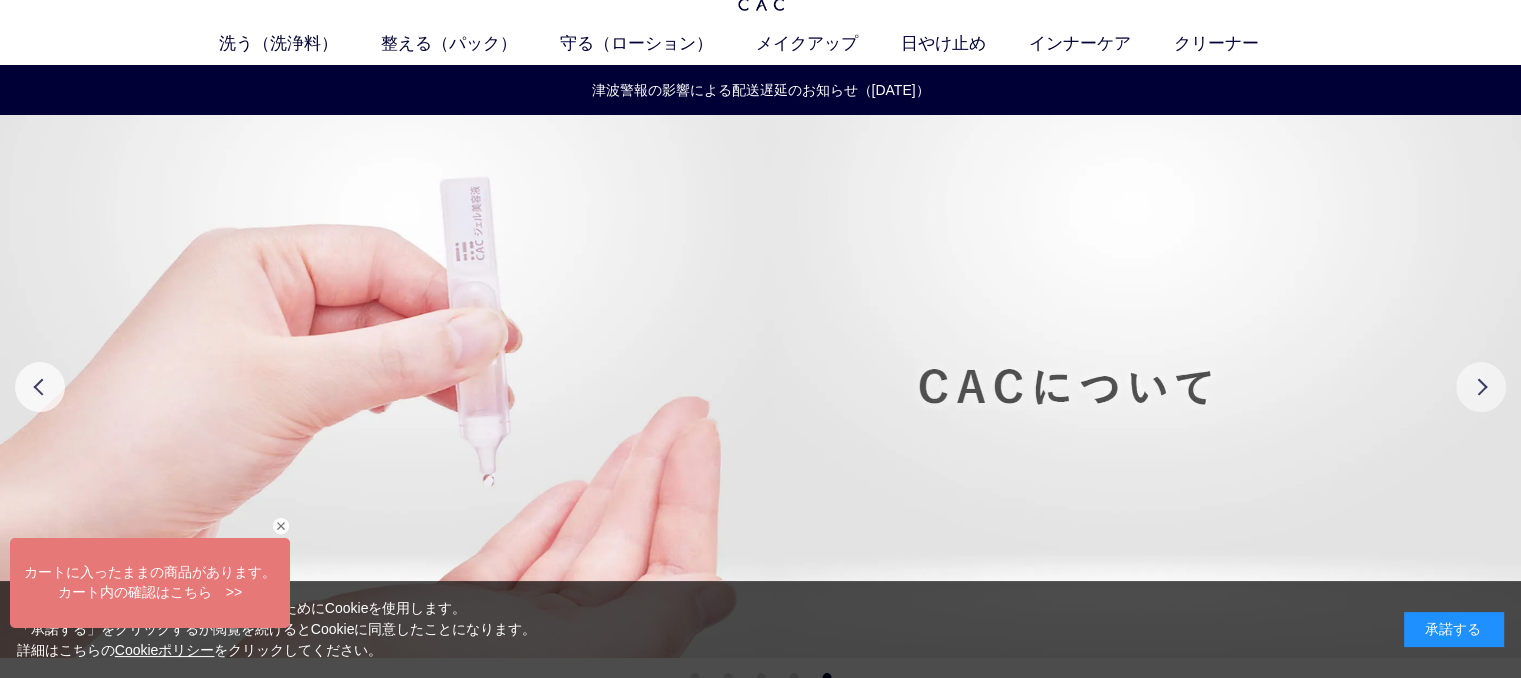 click on "Next" at bounding box center (1481, 387) 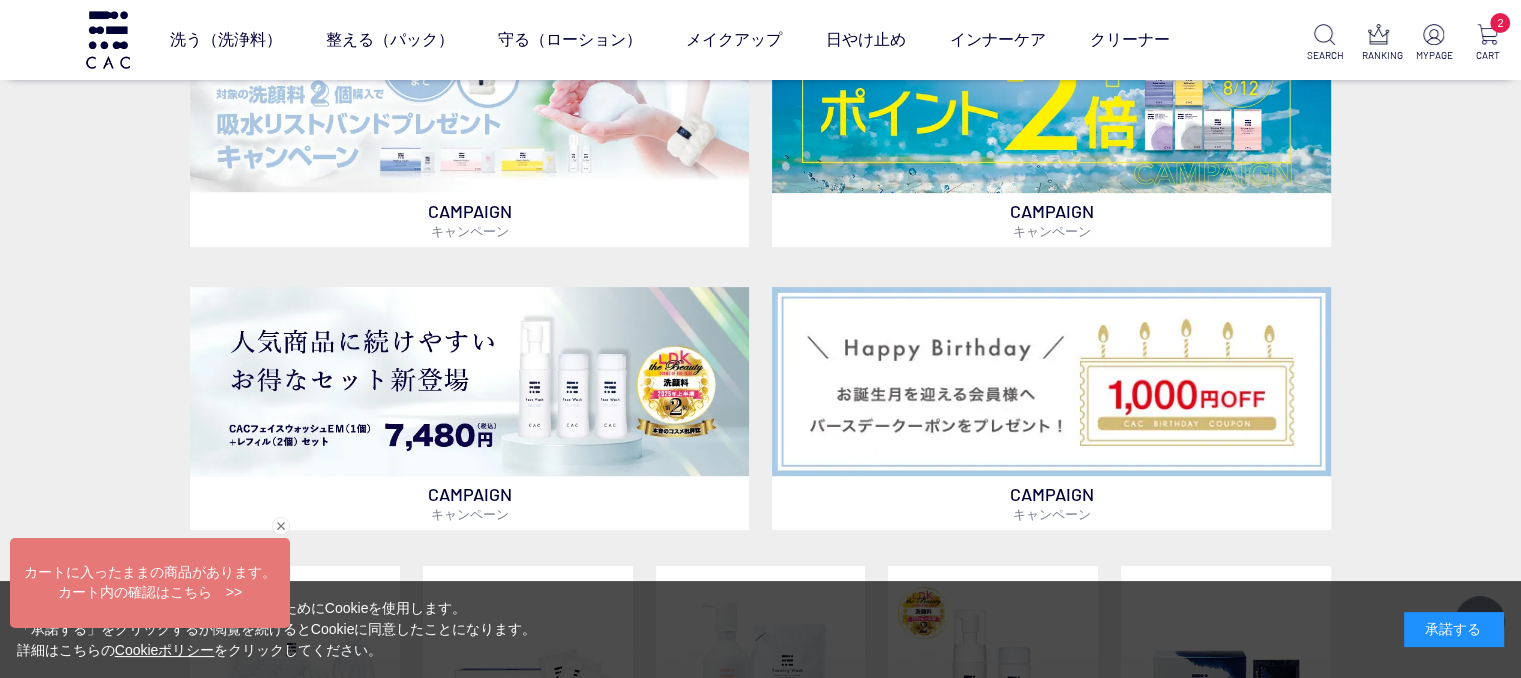 scroll, scrollTop: 676, scrollLeft: 0, axis: vertical 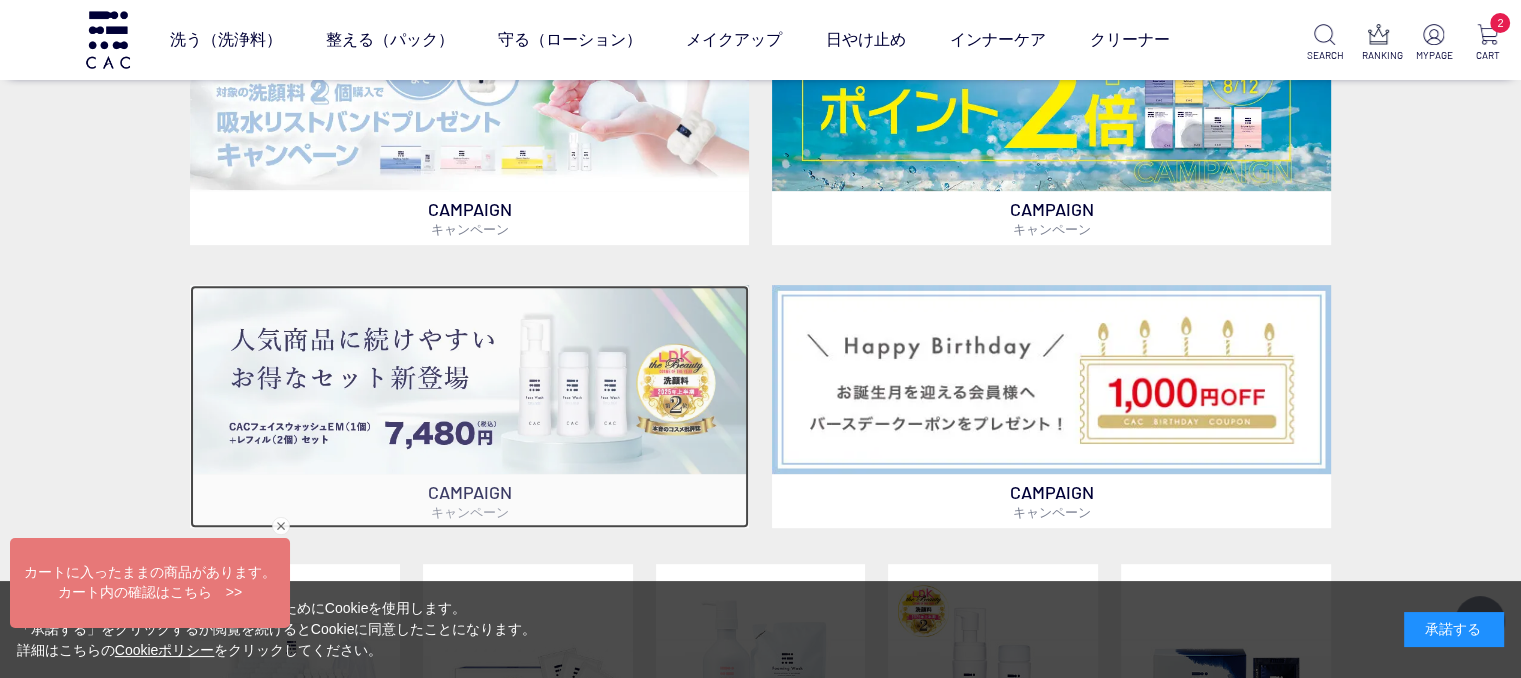 click at bounding box center [469, 380] 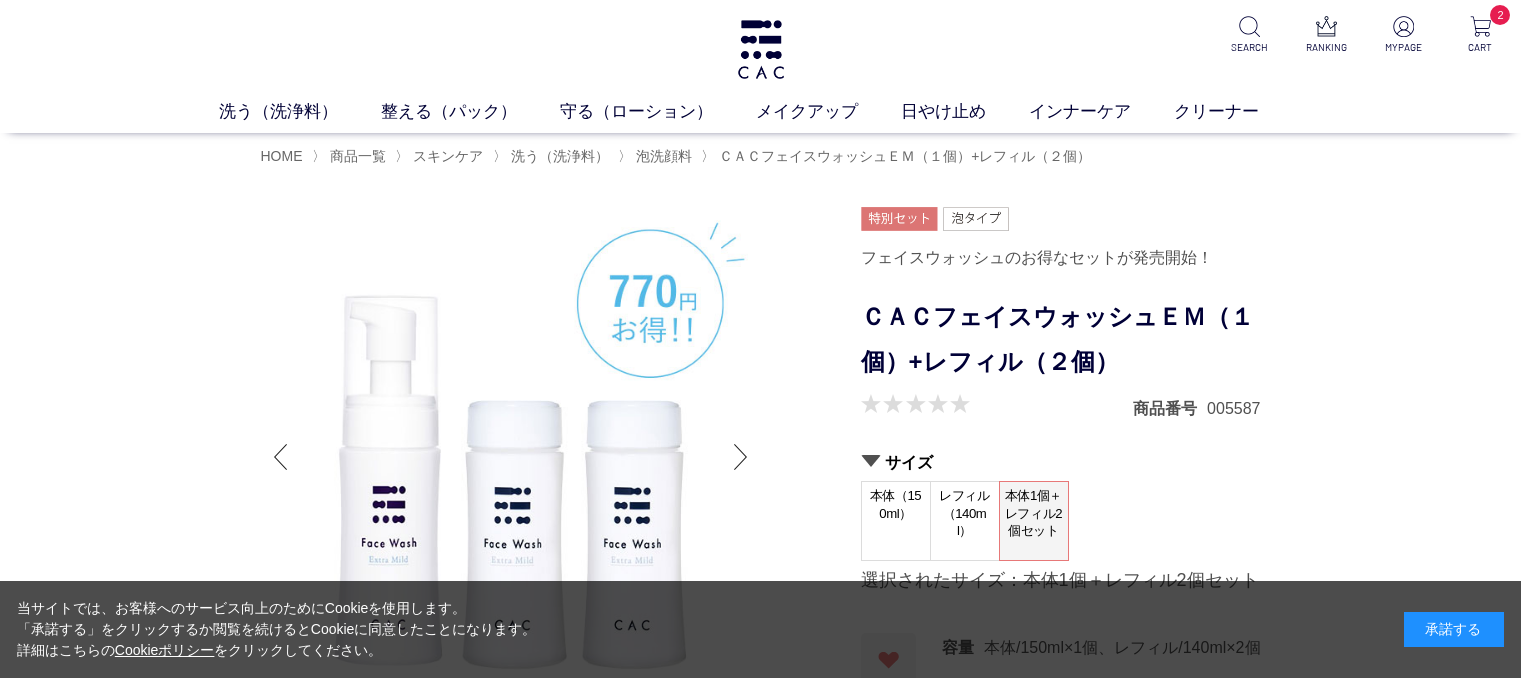 scroll, scrollTop: 0, scrollLeft: 0, axis: both 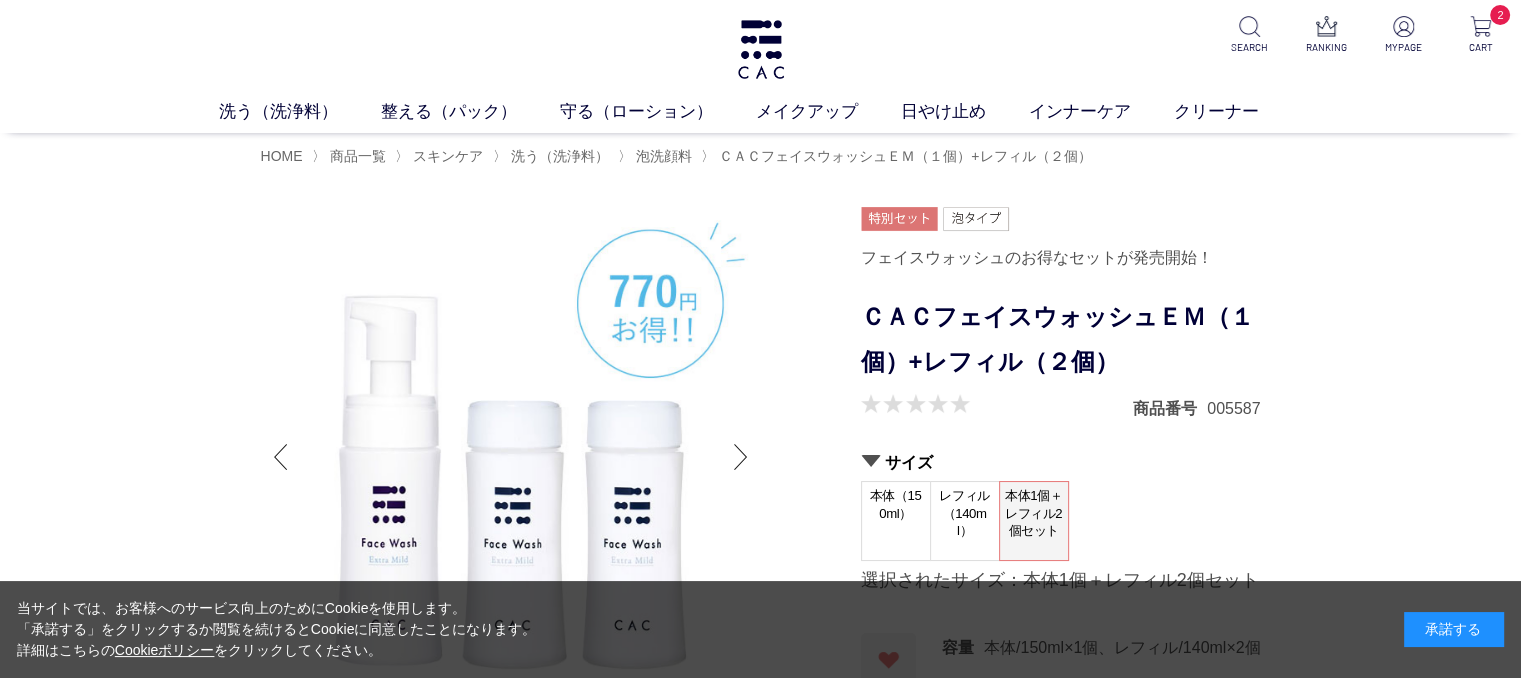 click at bounding box center [1061, 219] 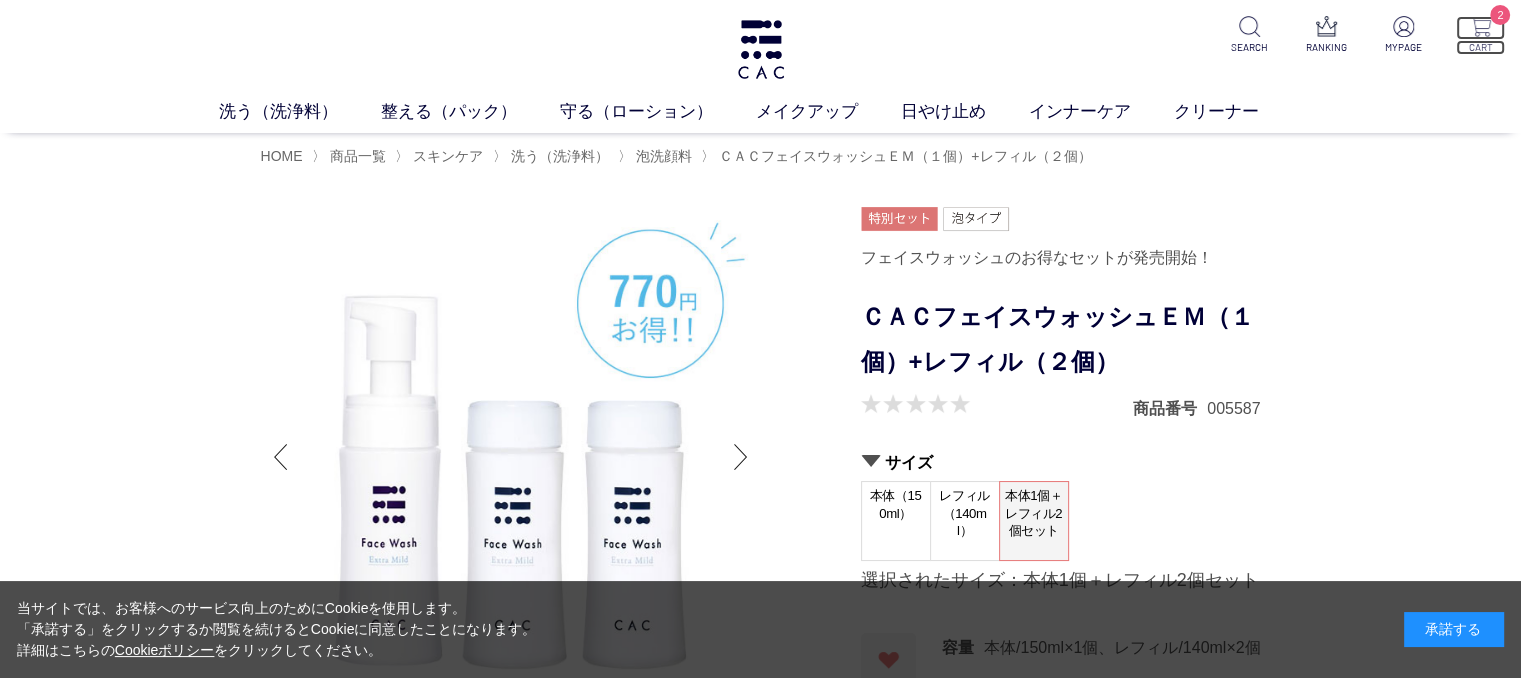 click at bounding box center [1480, 26] 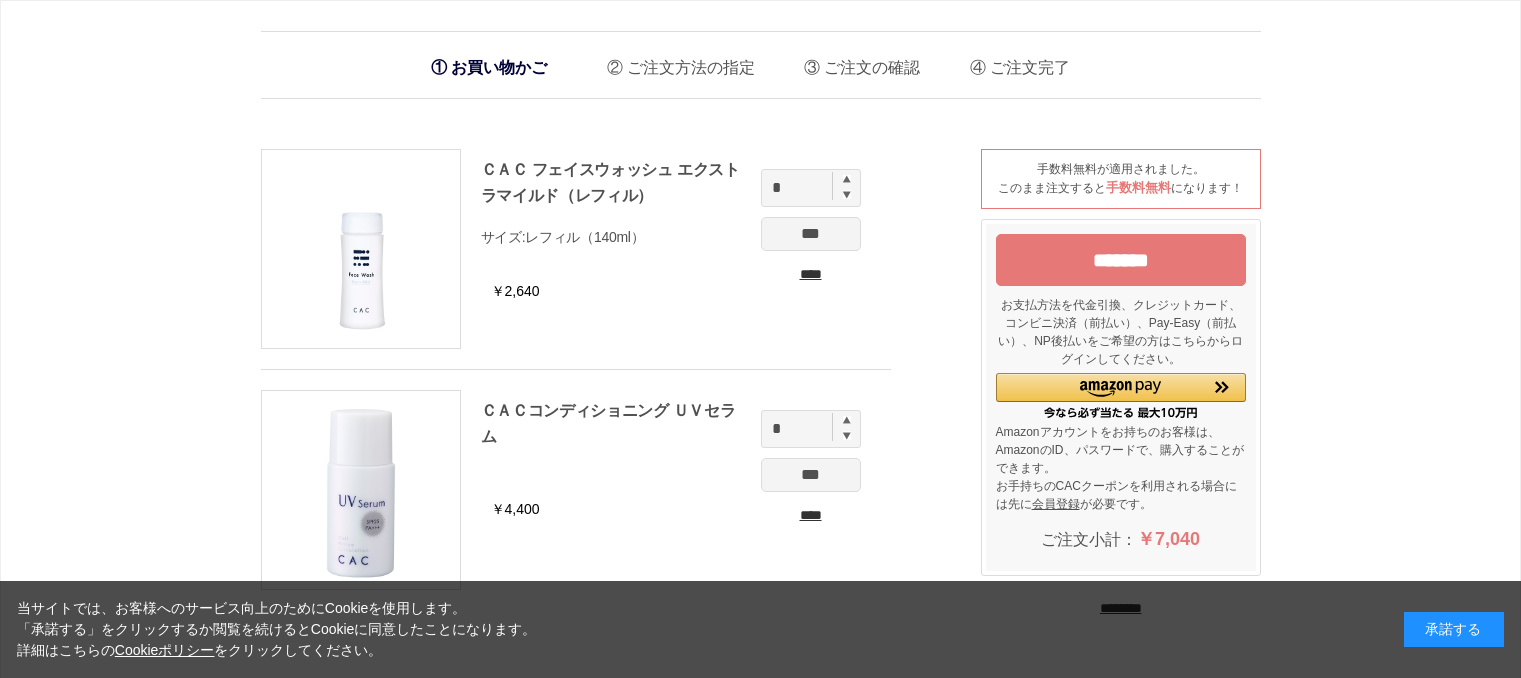 scroll, scrollTop: 0, scrollLeft: 0, axis: both 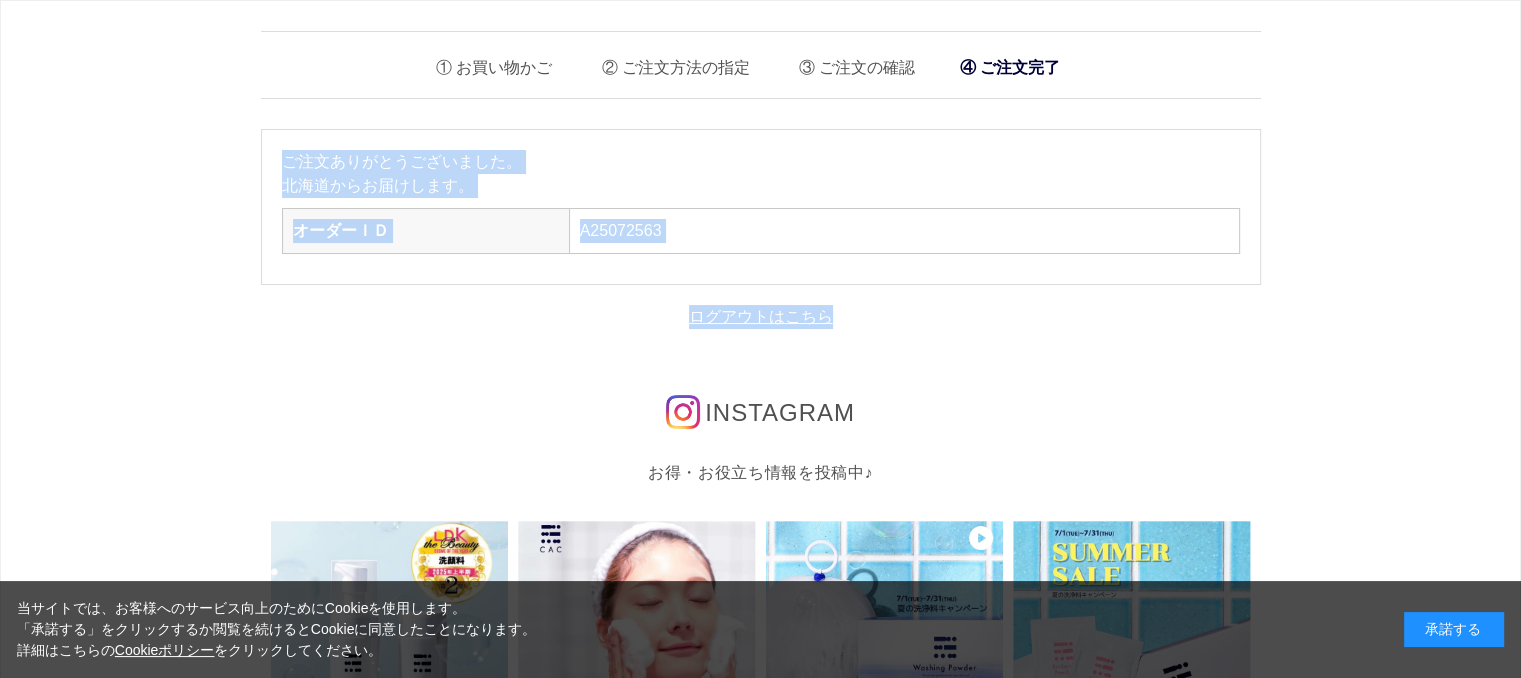 drag, startPoint x: 0, startPoint y: 0, endPoint x: 1160, endPoint y: 356, distance: 1213.3986 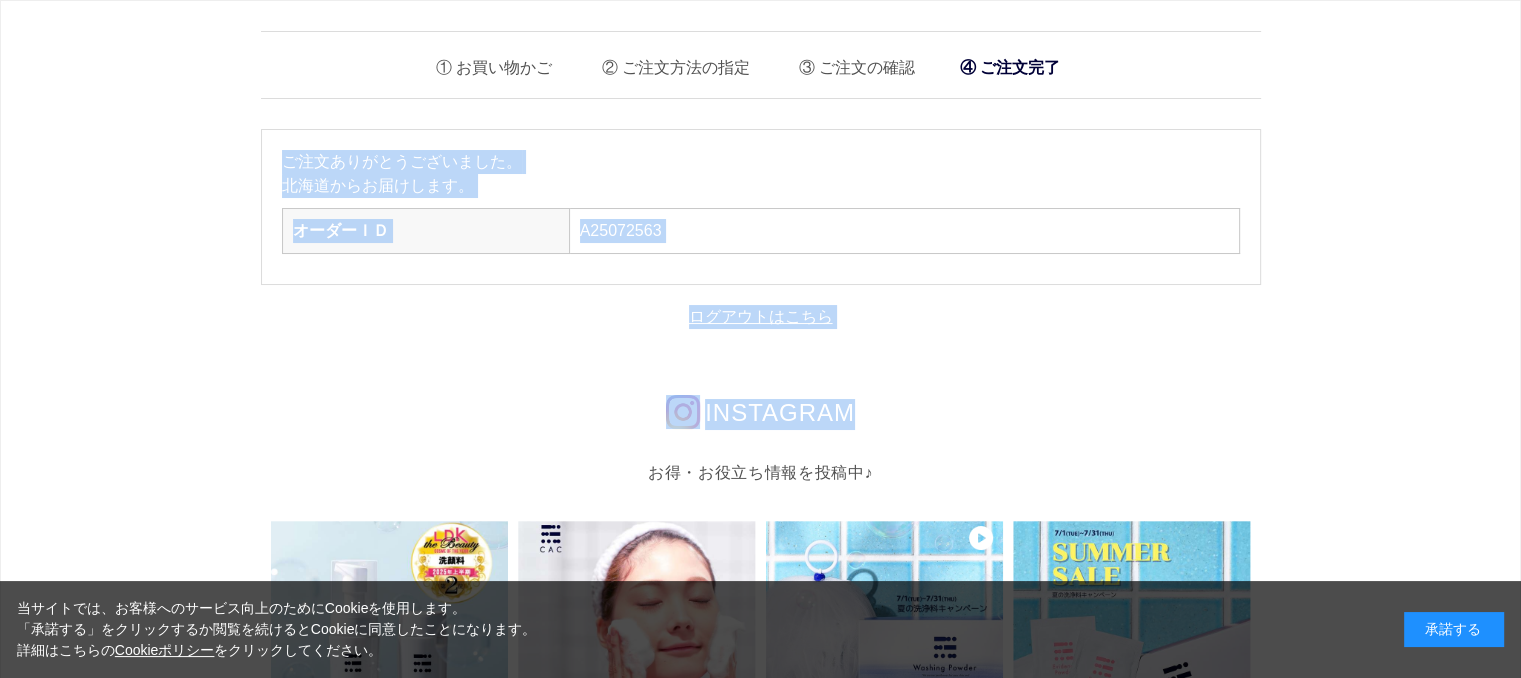 click on "お買い物かご
ご注文方法の指定
ご注文の確認
ご注文完了
ご注文ありがとうございました。
北海道からお届けします。
オーダーＩＤ
A25072563
ログアウトはこちら
INSTAGRAM お得・お役立ち情報を投稿中♪
cac_cosme.official" at bounding box center (761, 805) 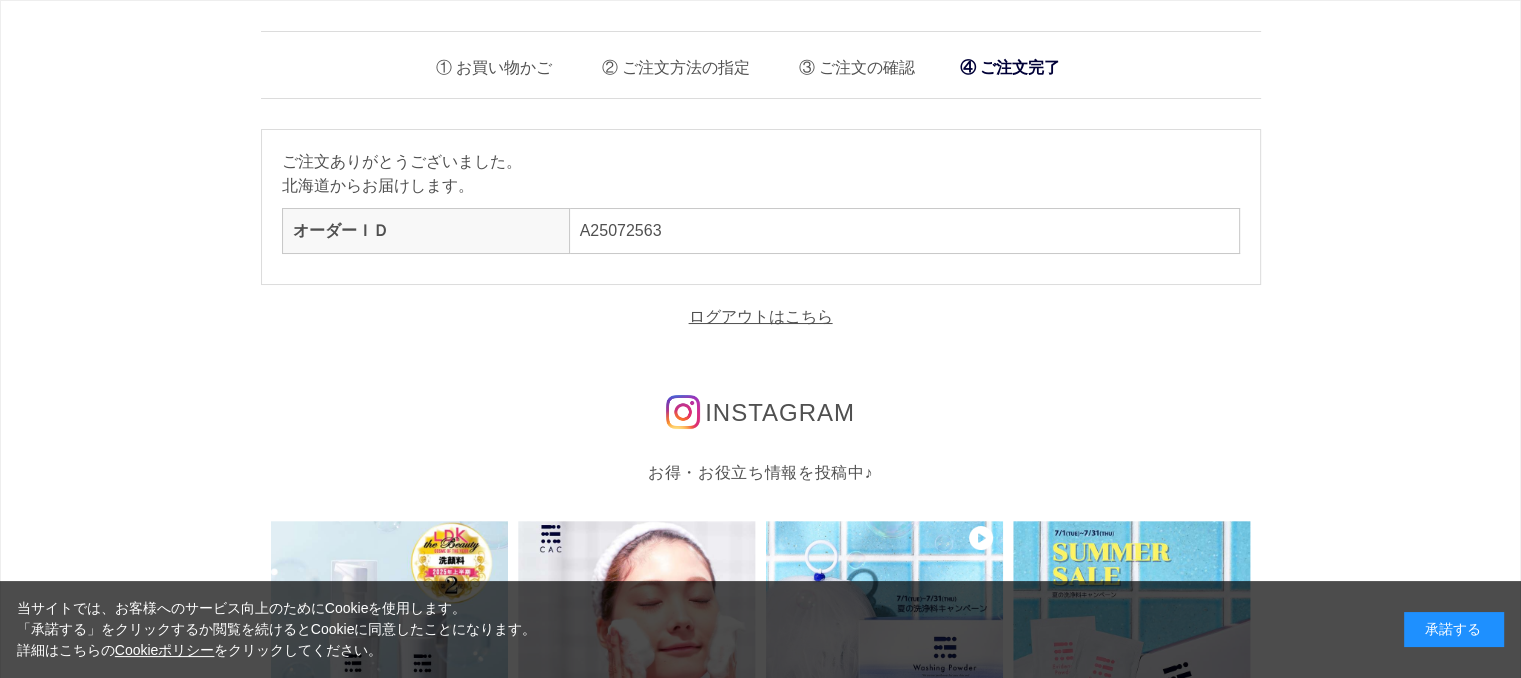 click on "お買い物かご
ご注文方法の指定
ご注文の確認
ご注文完了
ご注文ありがとうございました。
北海道からお届けします。
オーダーＩＤ
A25072563
ログアウトはこちら
INSTAGRAM お得・お役立ち情報を投稿中♪
cac_cosme.official" at bounding box center [761, 805] 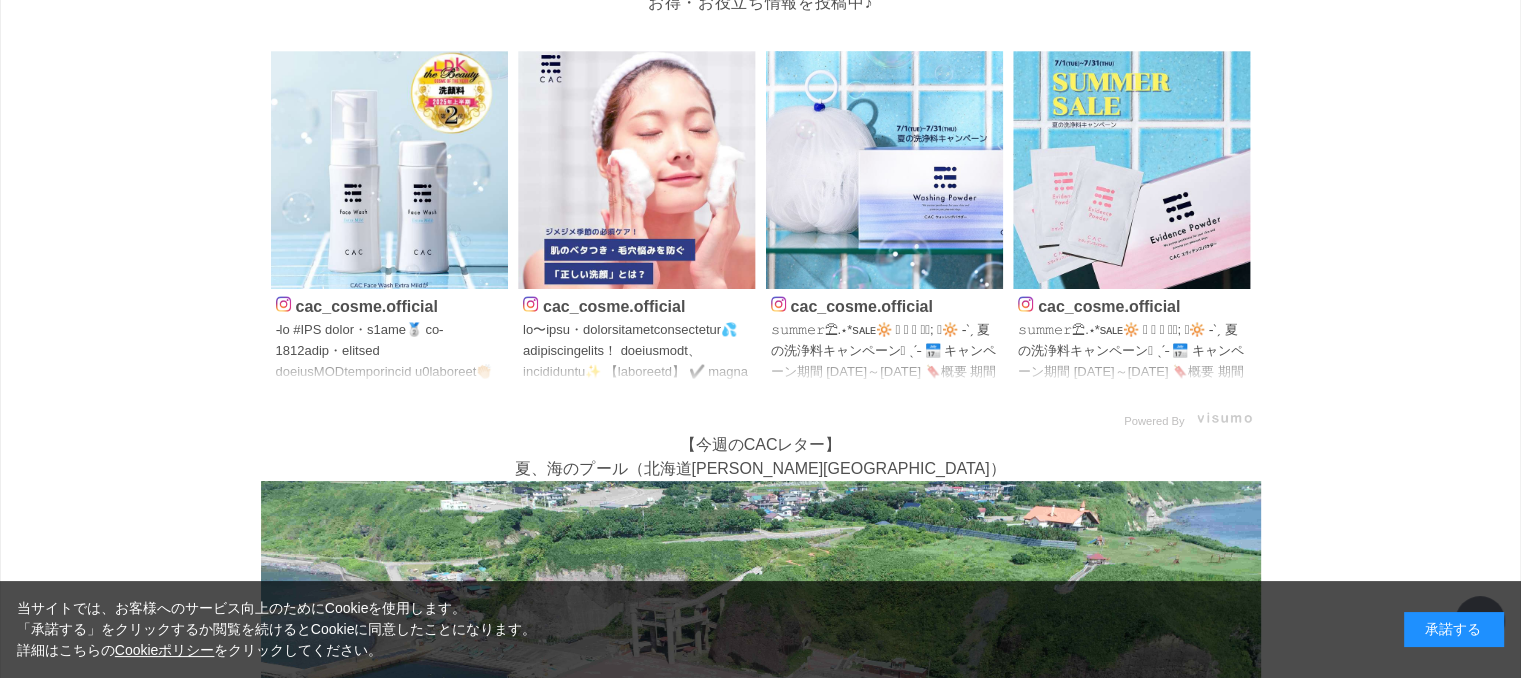 scroll, scrollTop: 471, scrollLeft: 0, axis: vertical 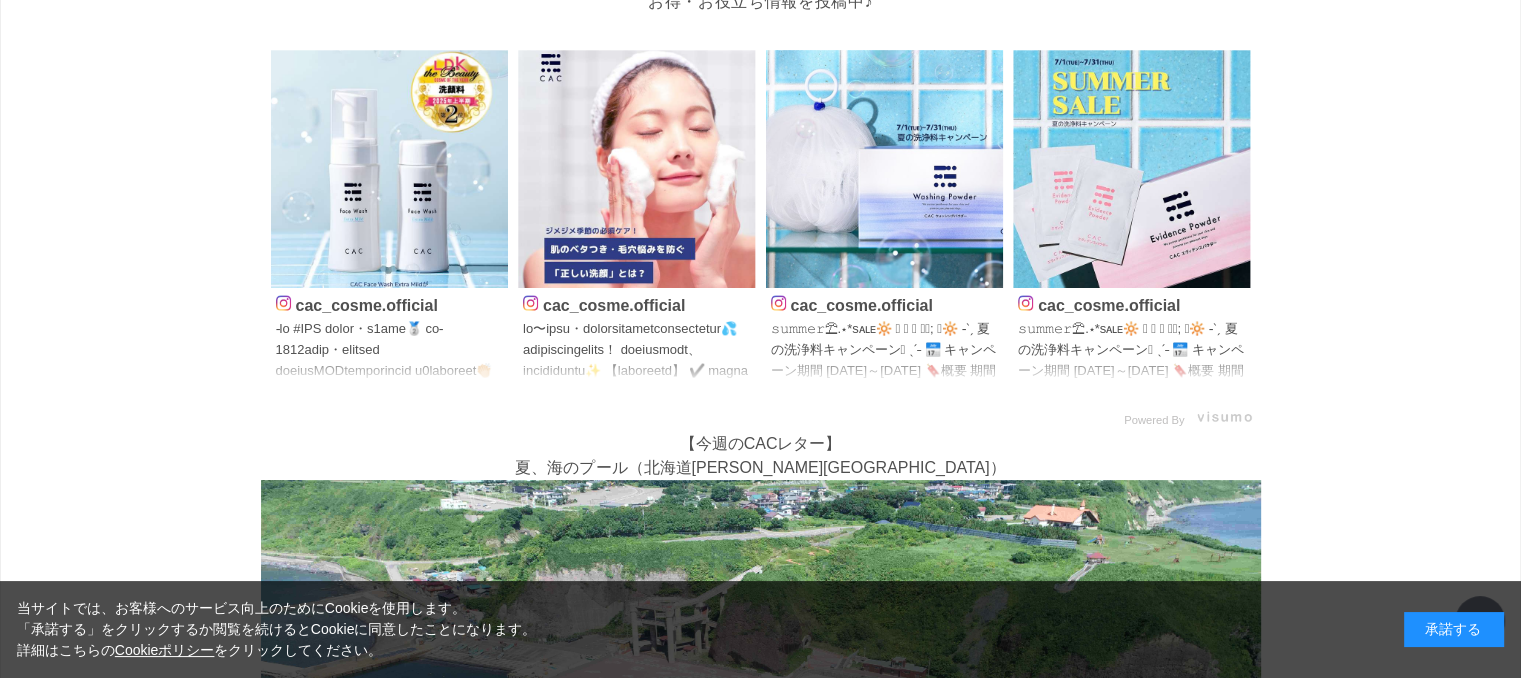 click on "cac_cosme.official" at bounding box center (637, 303) 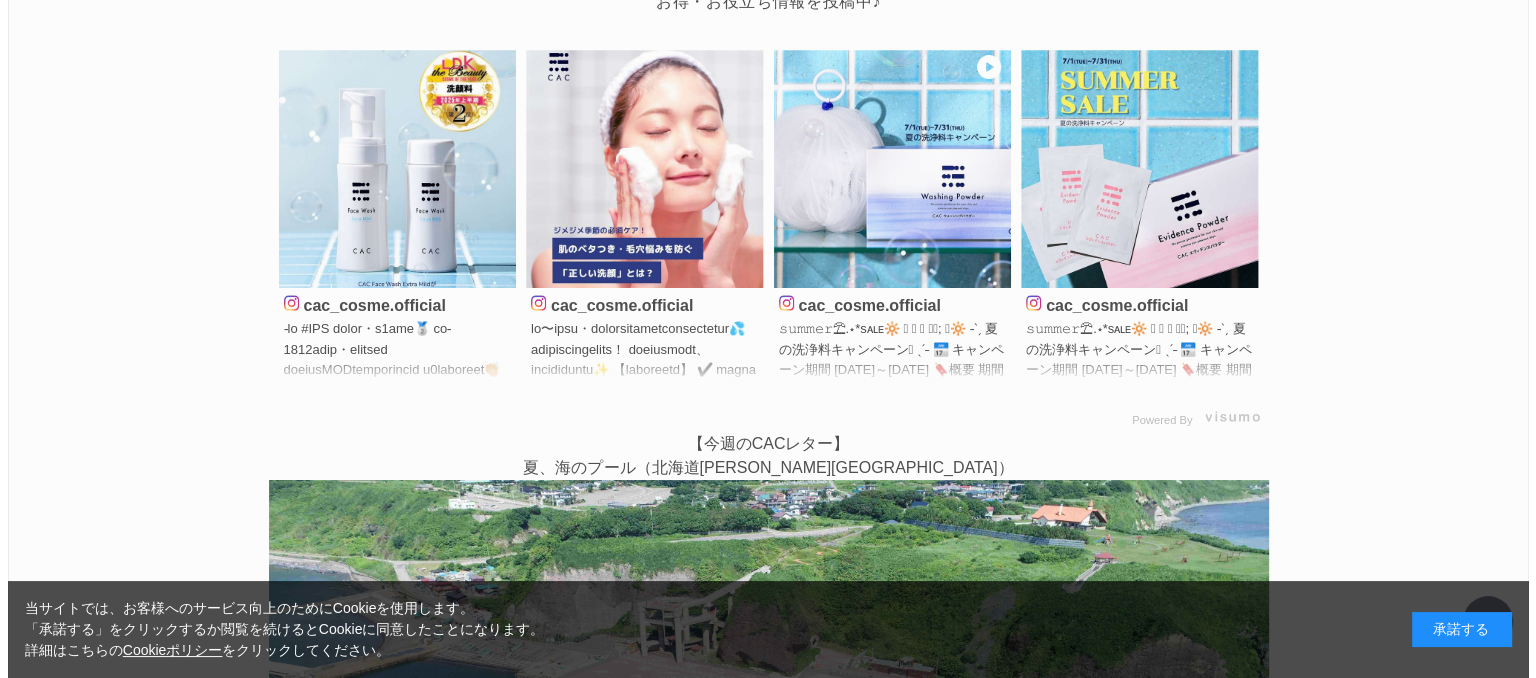 scroll, scrollTop: 0, scrollLeft: 0, axis: both 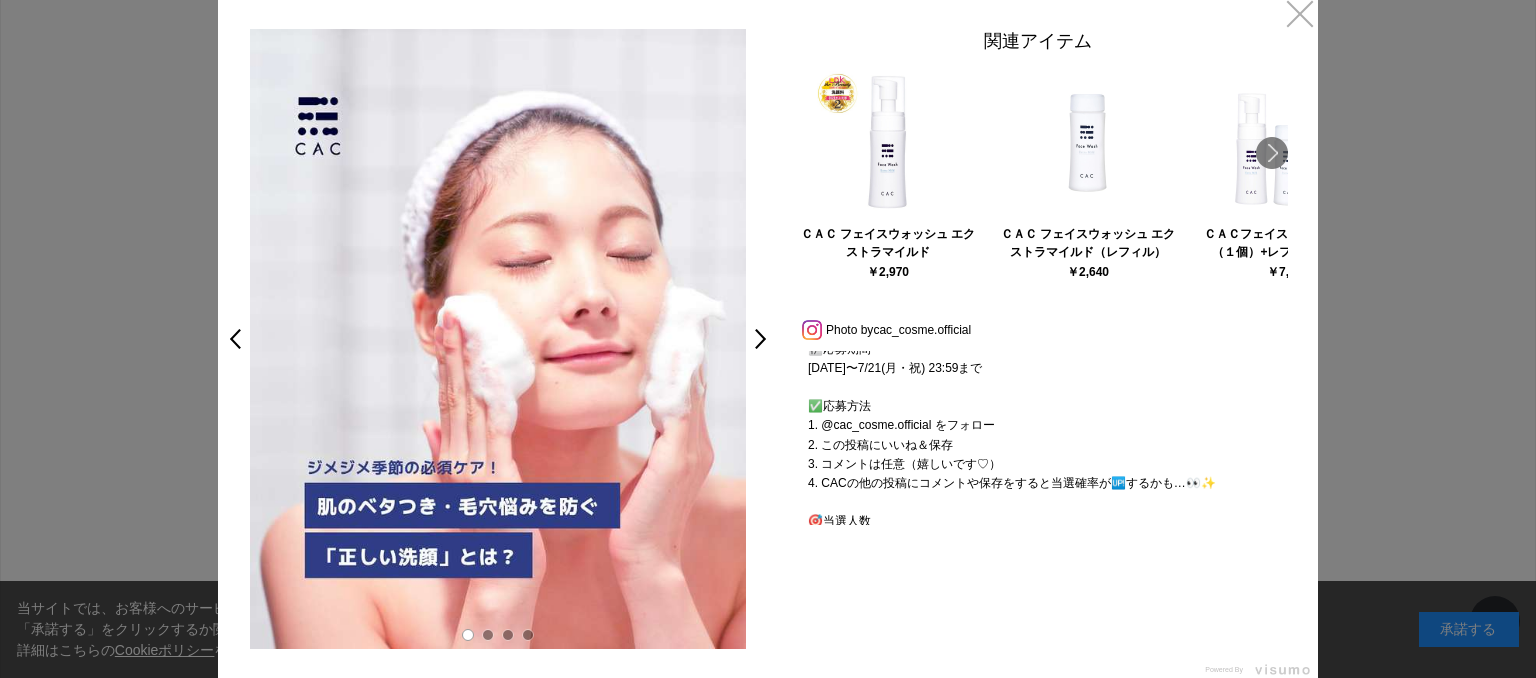 click on "×" at bounding box center [1300, 13] 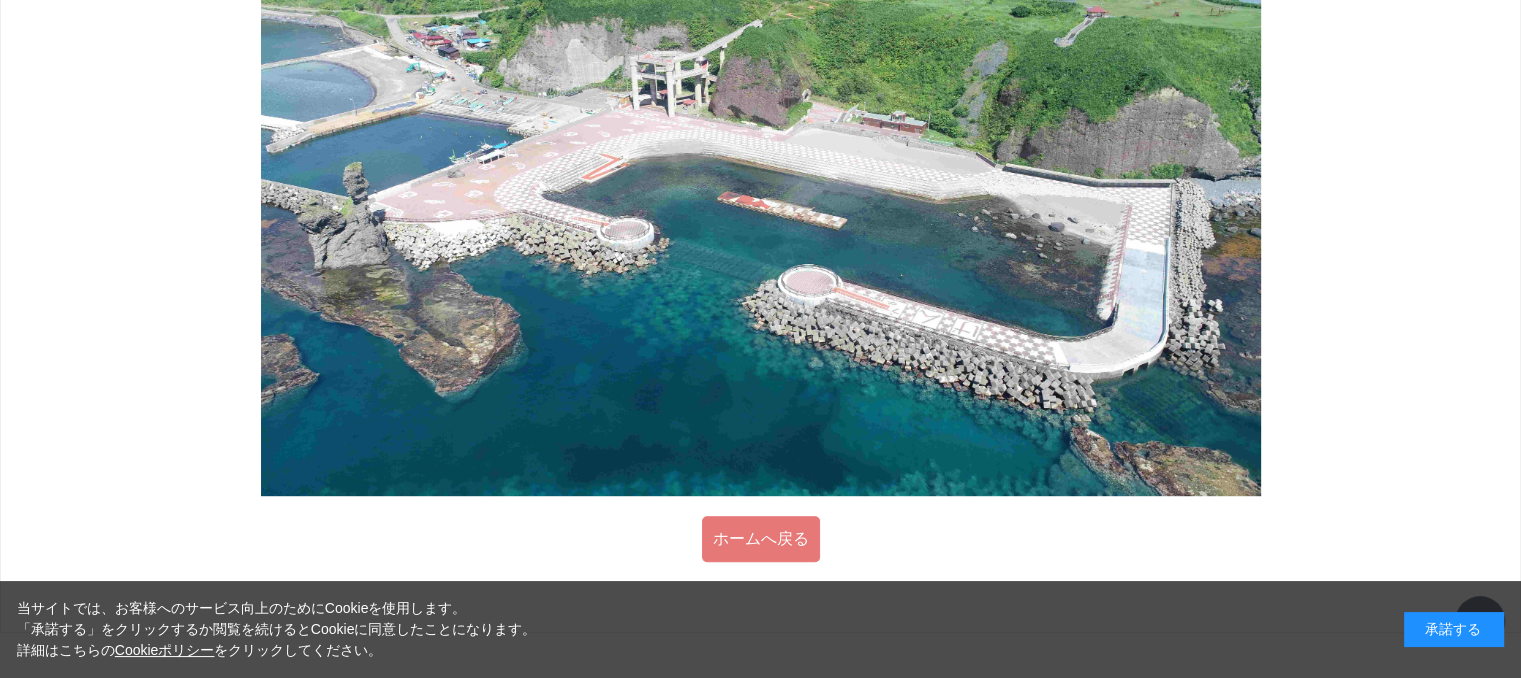 scroll, scrollTop: 1036, scrollLeft: 0, axis: vertical 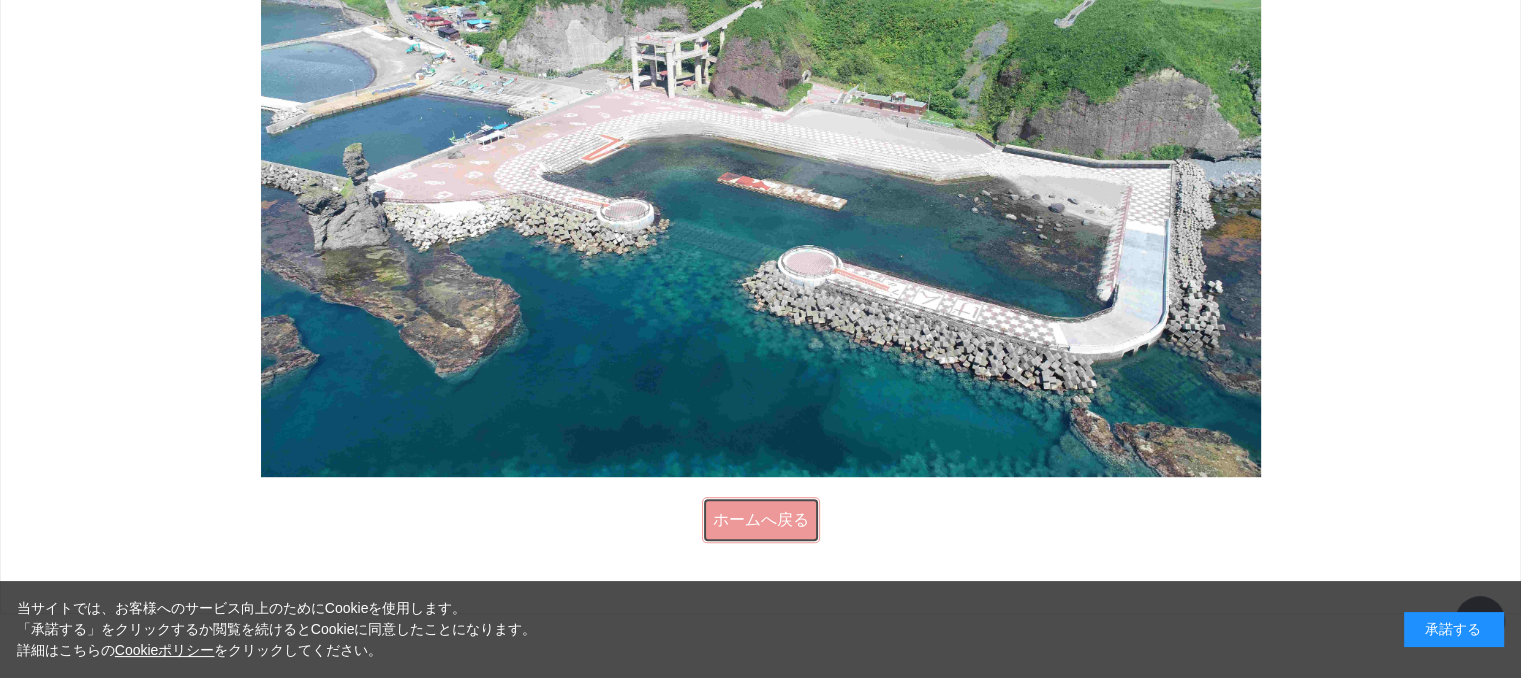 click on "ホームへ戻る" at bounding box center (761, 520) 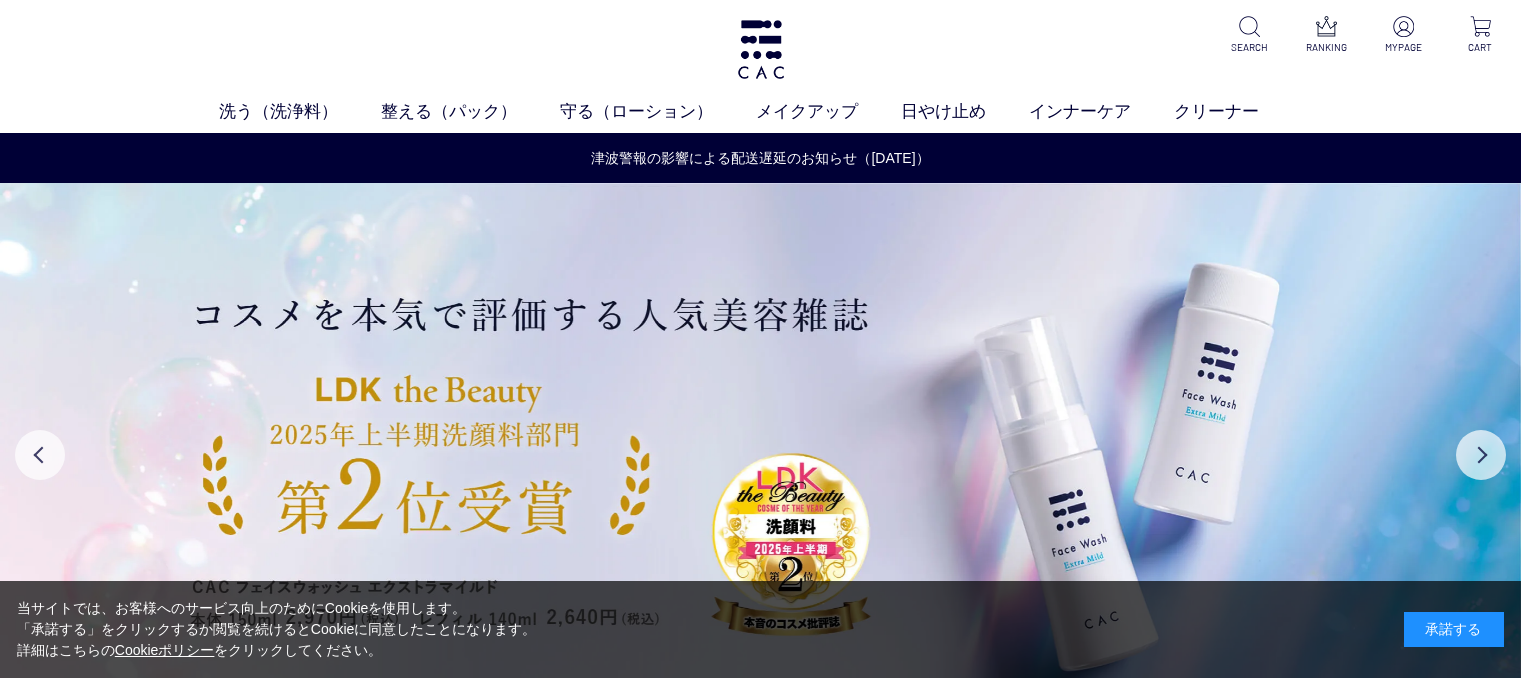 scroll, scrollTop: 0, scrollLeft: 0, axis: both 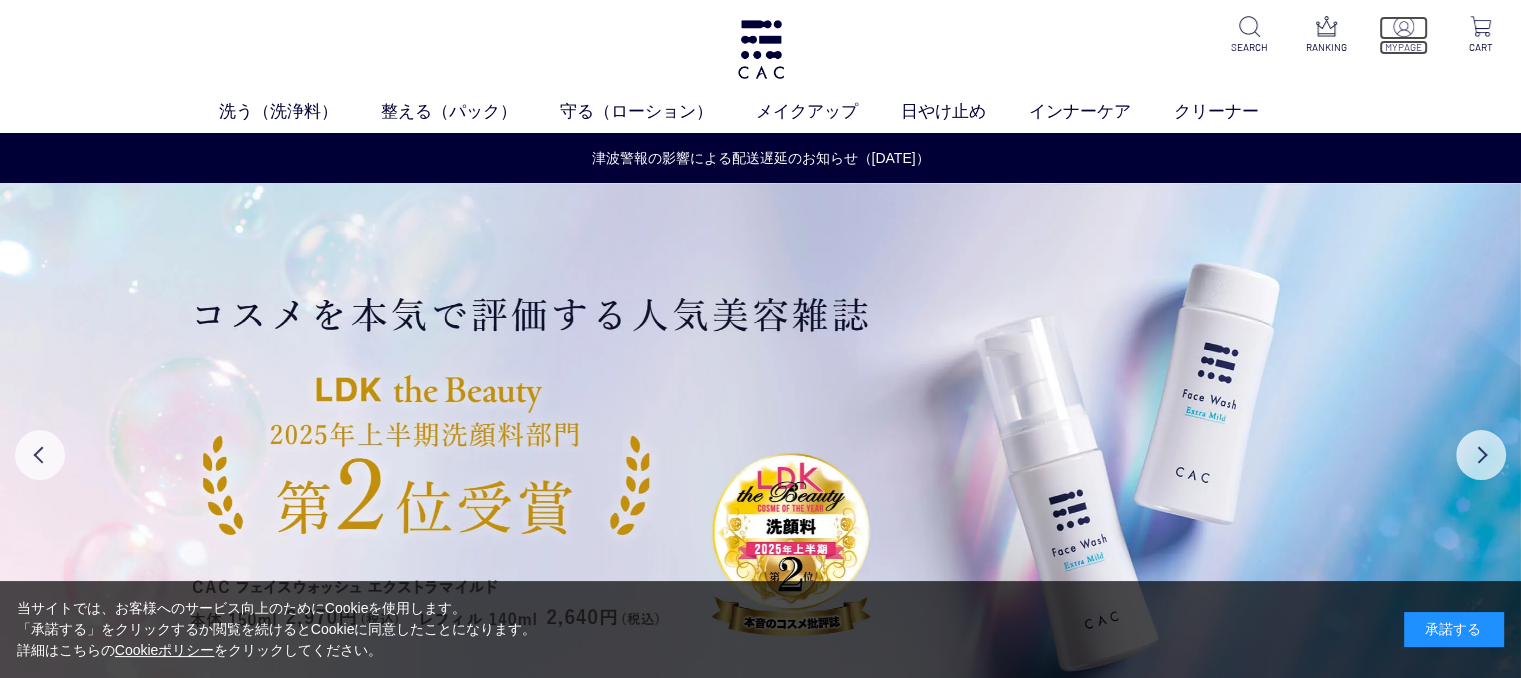 click at bounding box center (1403, 26) 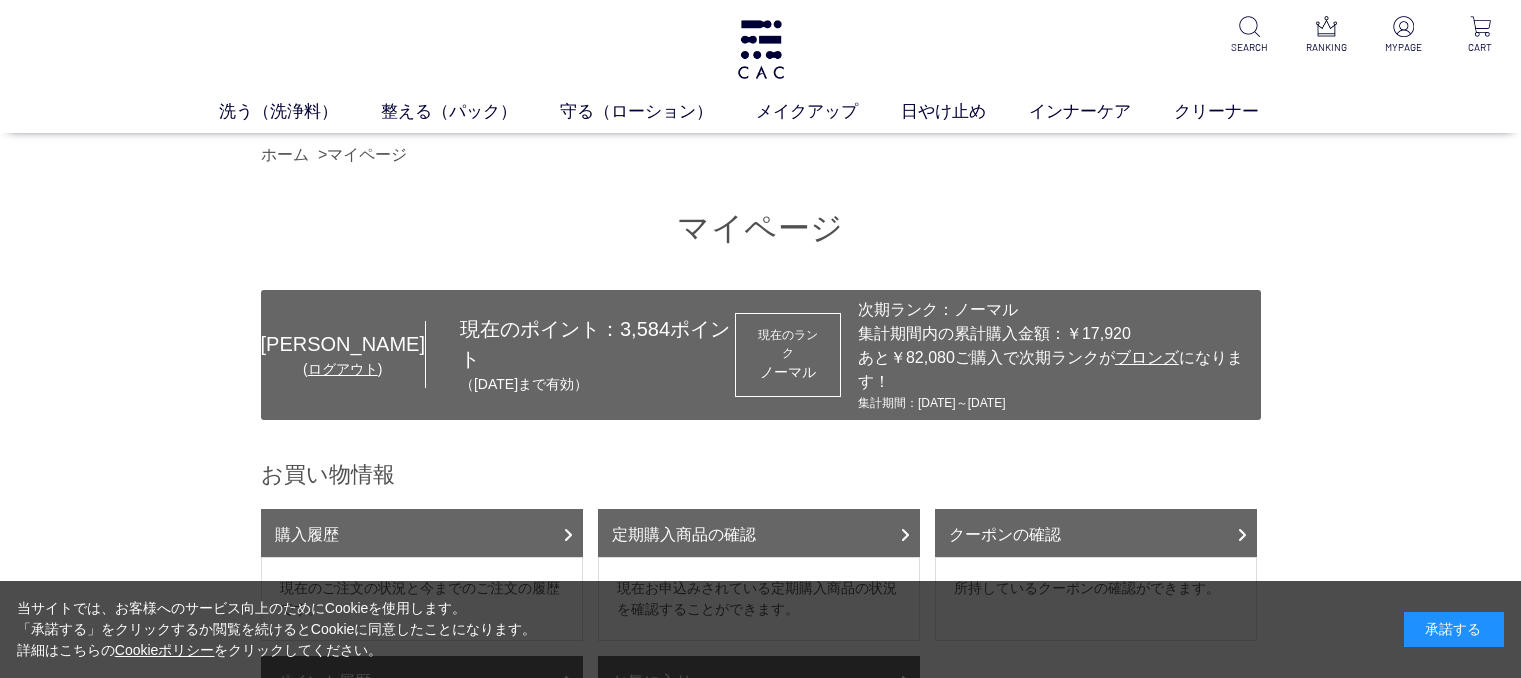scroll, scrollTop: 0, scrollLeft: 0, axis: both 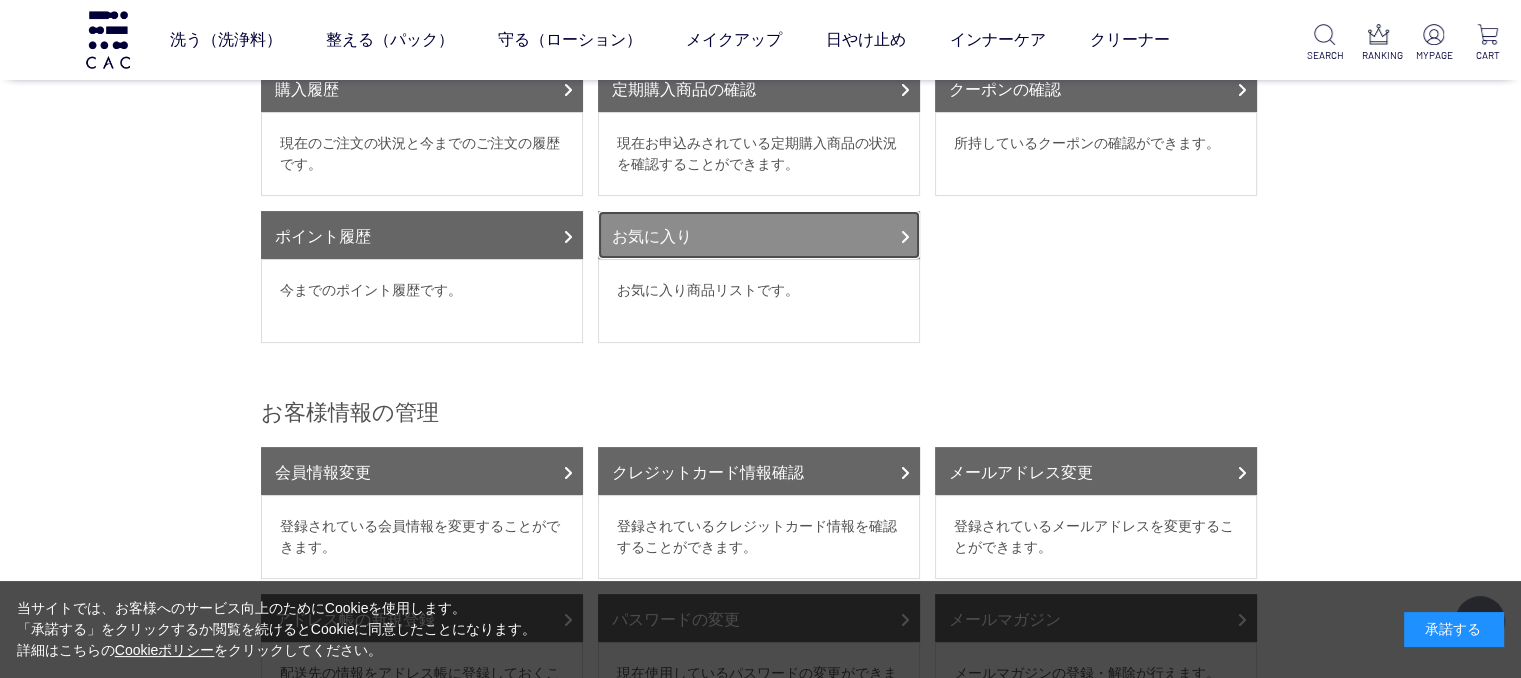 click on "お気に入り" at bounding box center [759, 235] 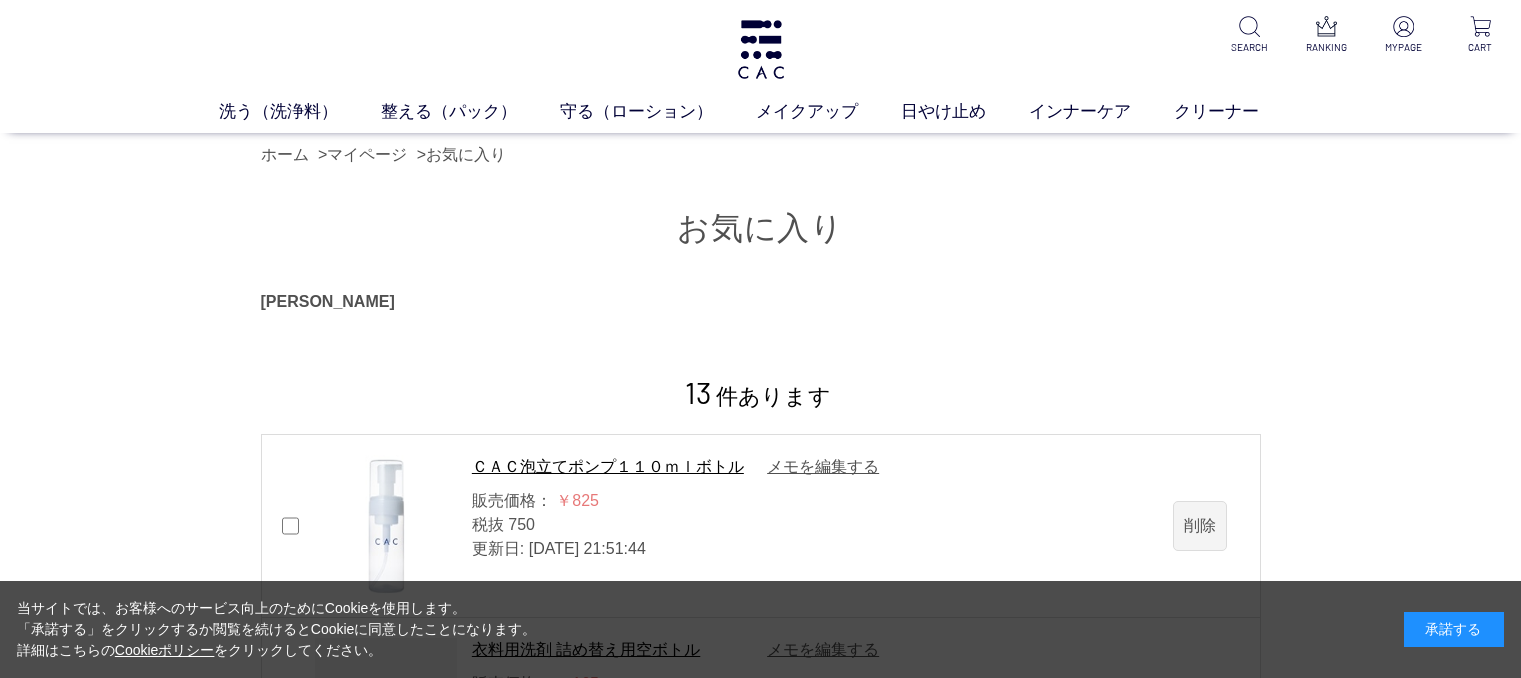scroll, scrollTop: 0, scrollLeft: 0, axis: both 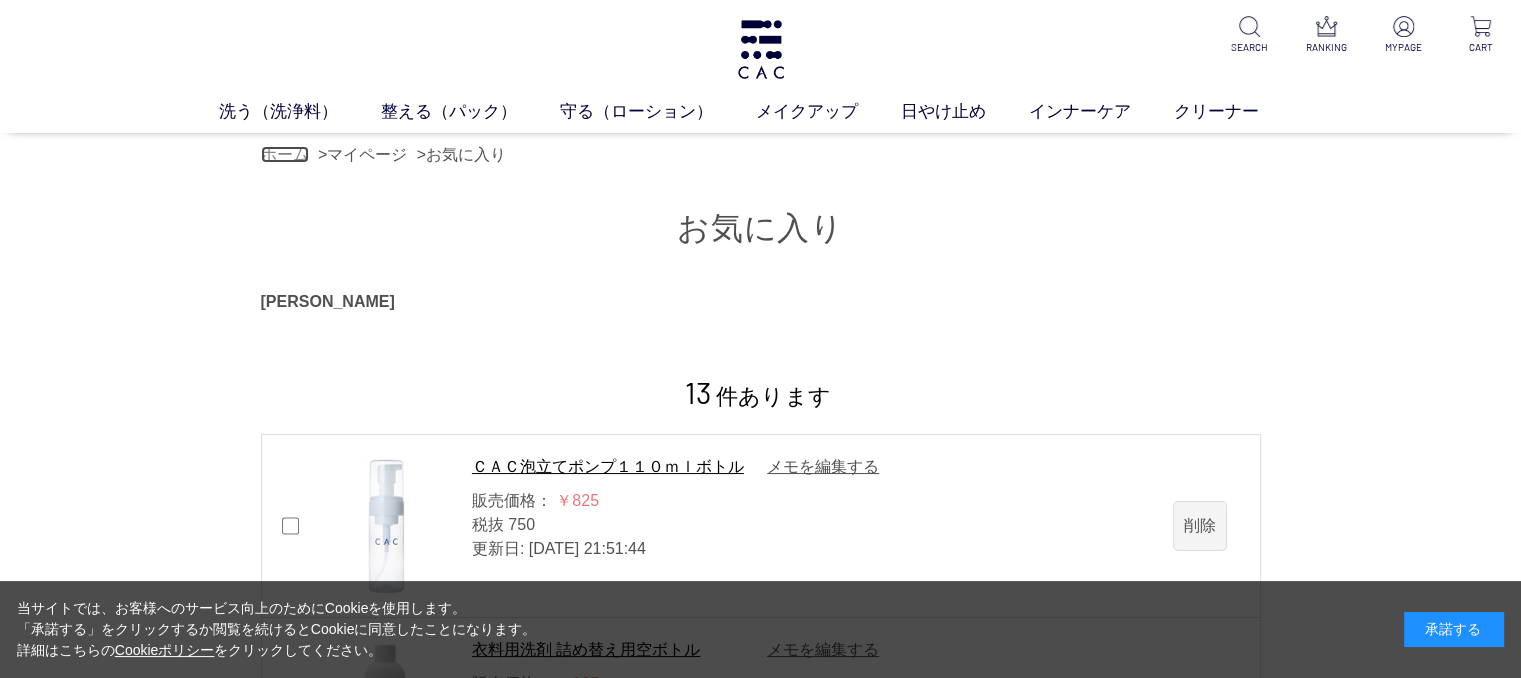 click on "ホーム" at bounding box center [285, 154] 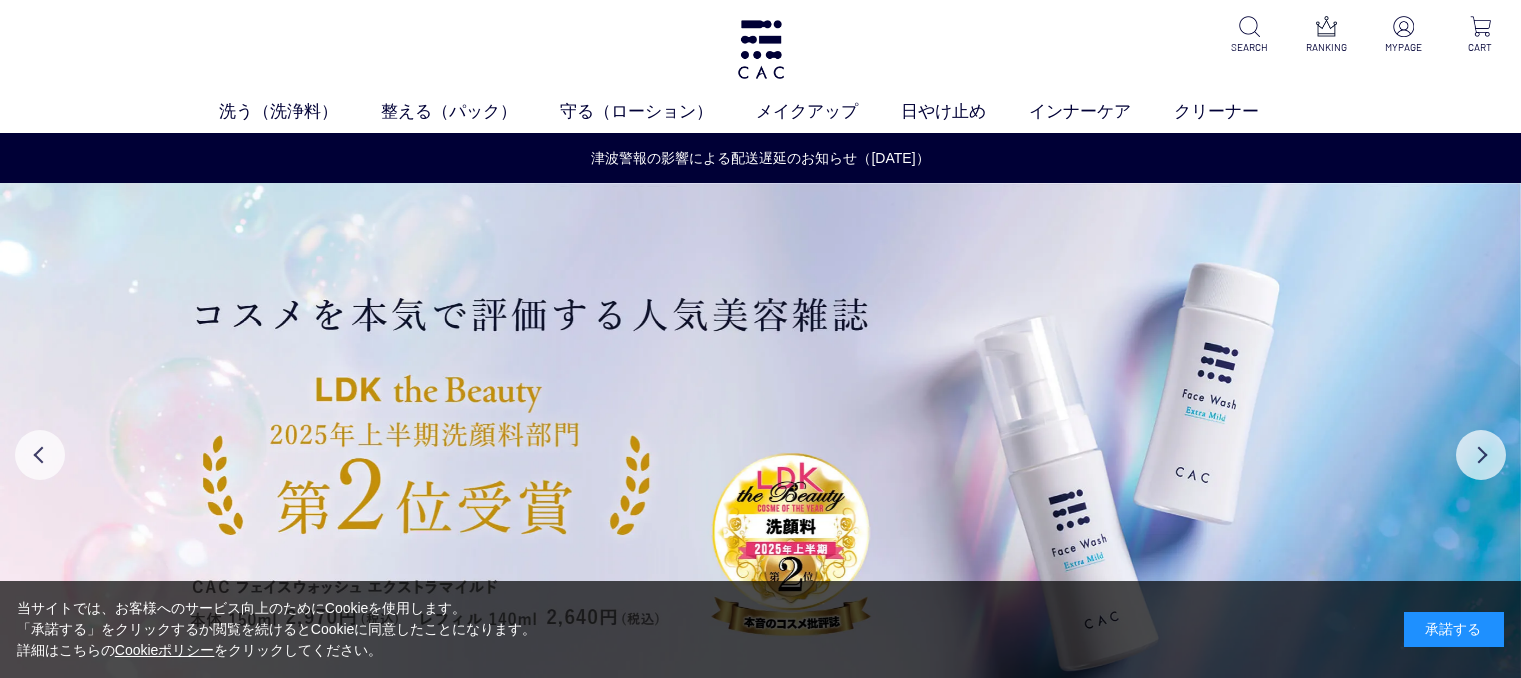 scroll, scrollTop: 0, scrollLeft: 0, axis: both 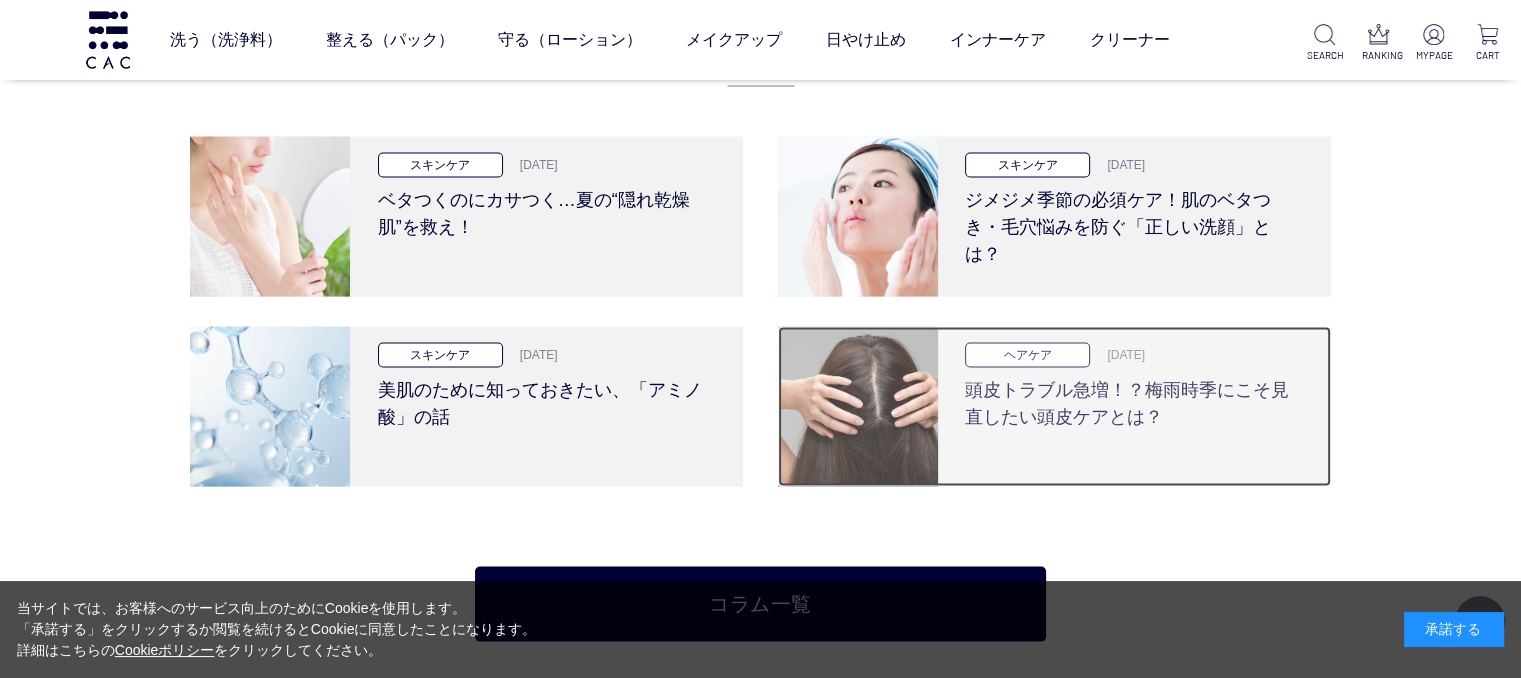 click on "ヘアケア
2025.6.12
頭皮トラブル急増！？梅雨時季にこそ見直したい頭皮ケアとは？" at bounding box center (1131, 407) 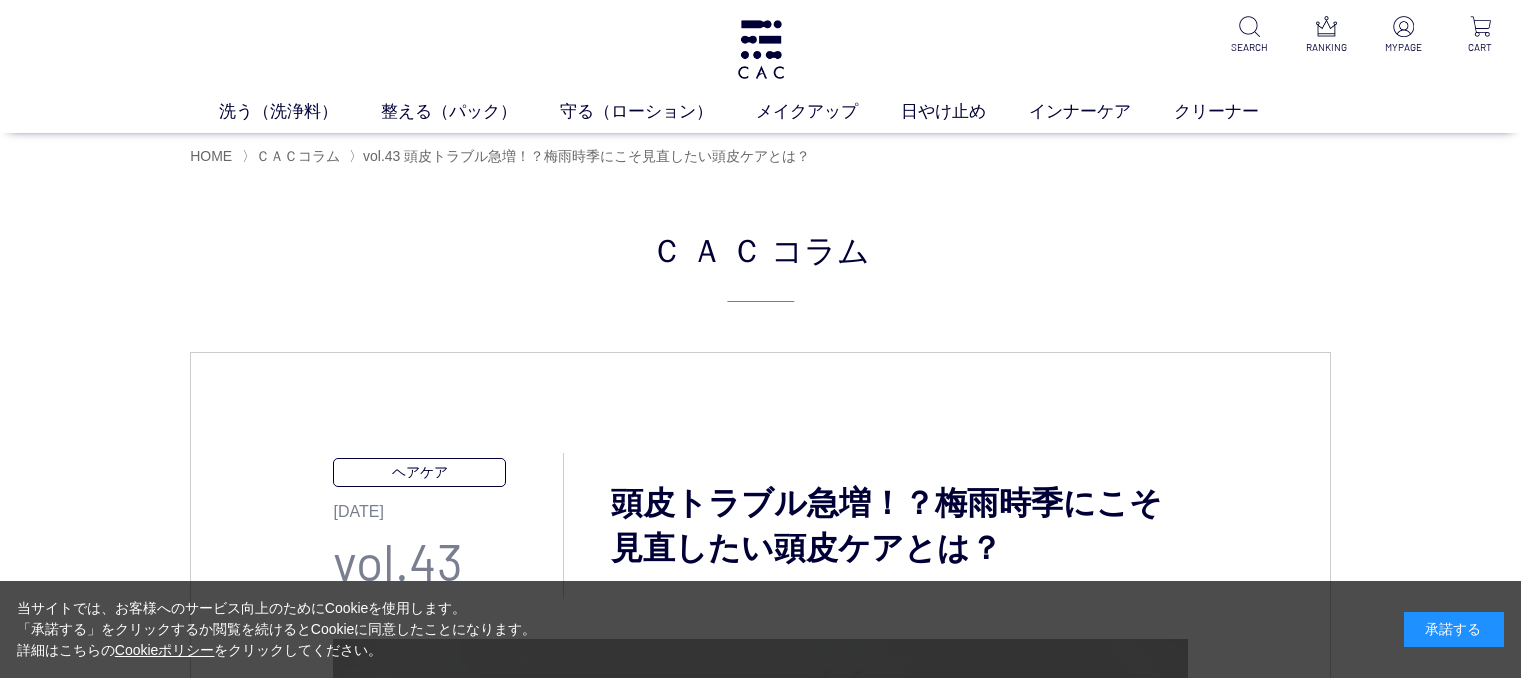 scroll, scrollTop: 0, scrollLeft: 0, axis: both 